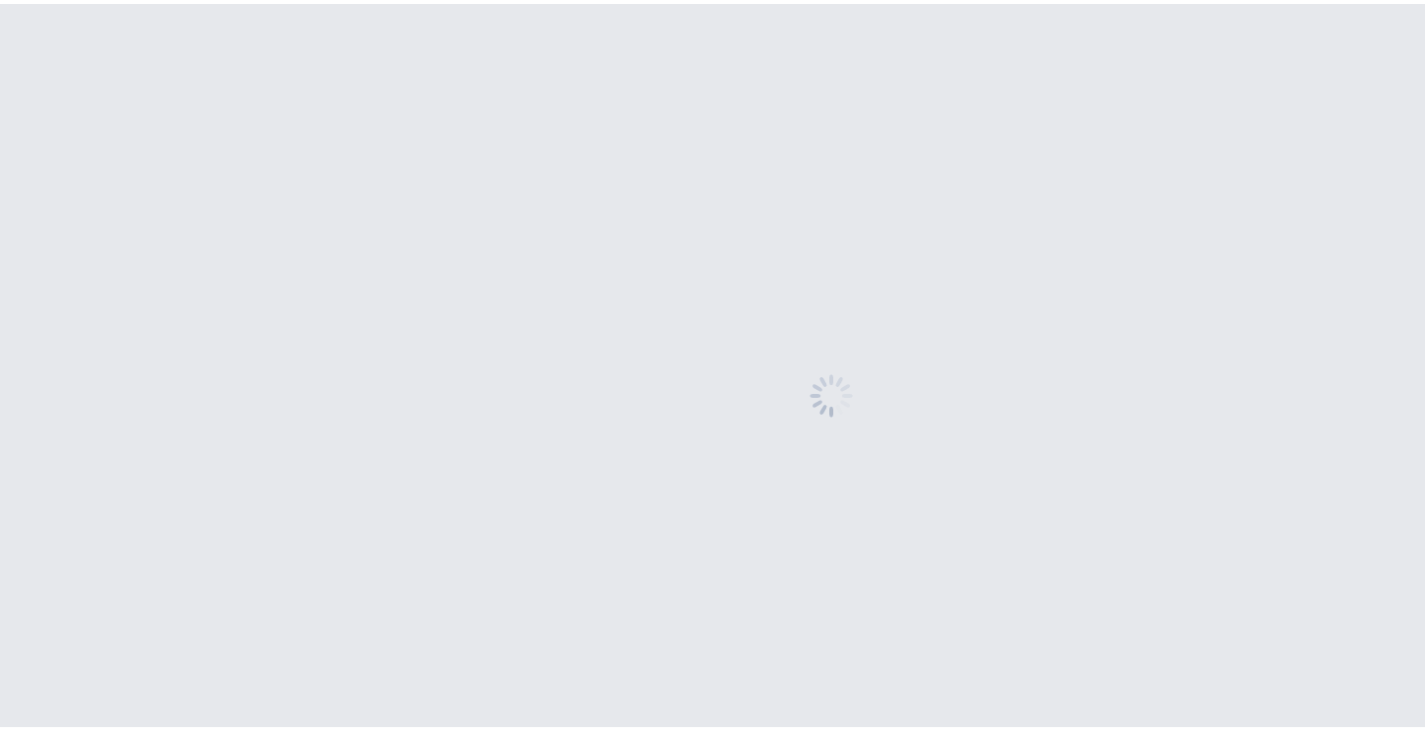 scroll, scrollTop: 0, scrollLeft: 0, axis: both 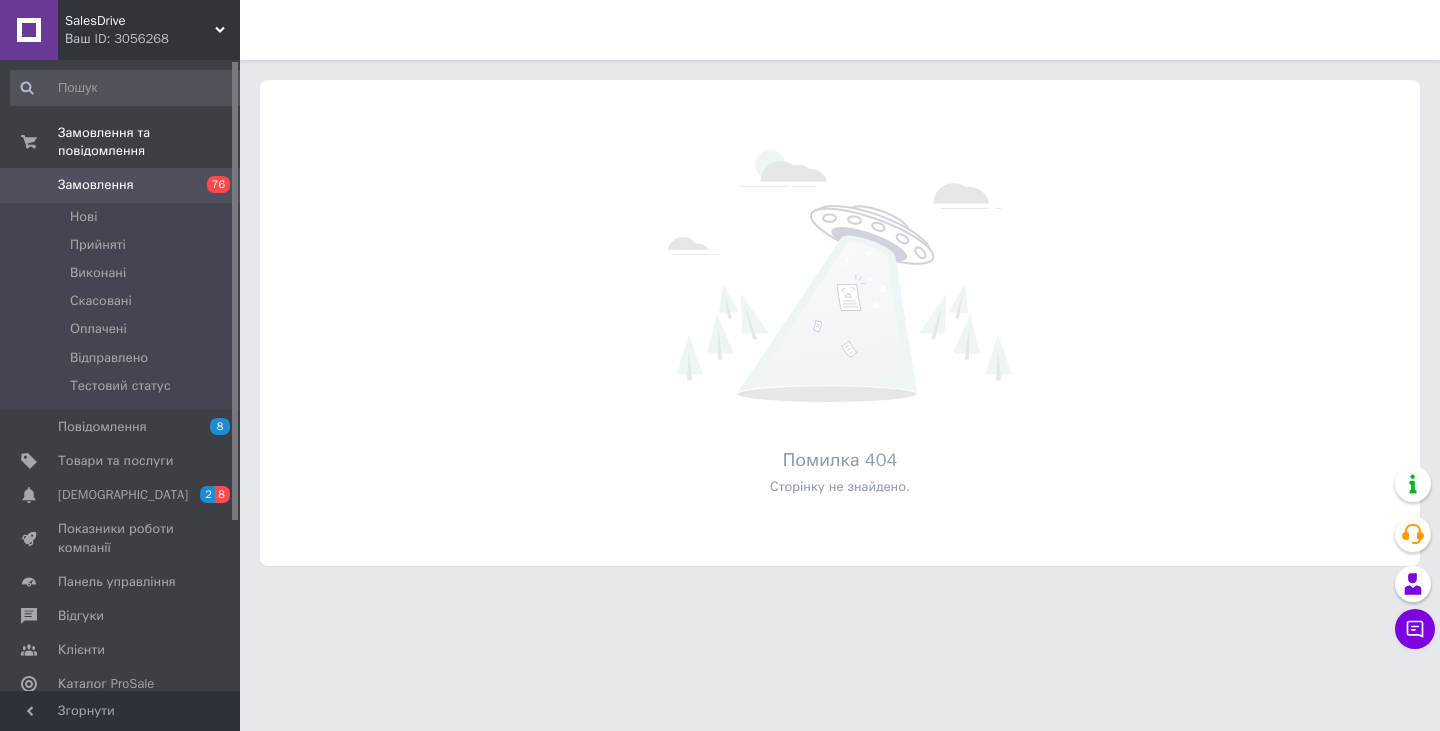 click on "Замовлення" at bounding box center (96, 185) 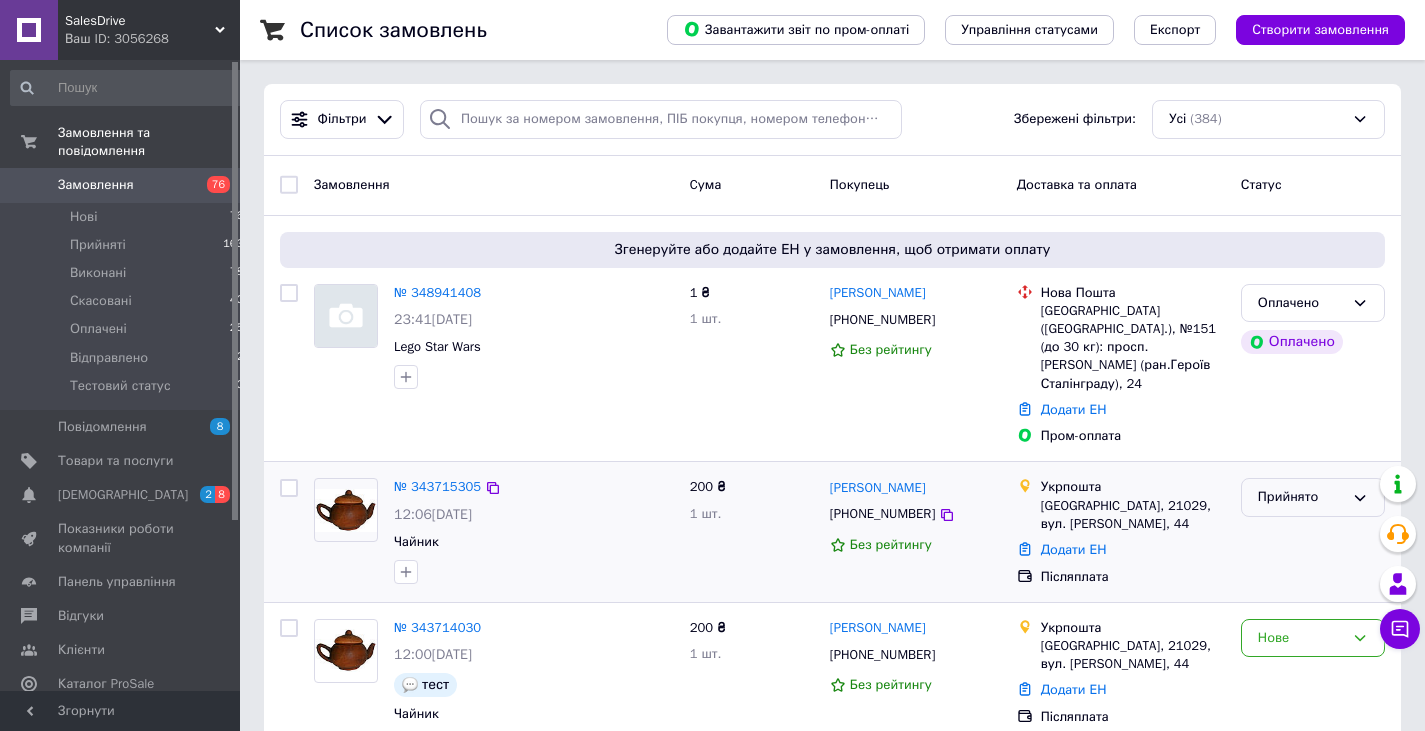 click on "Прийнято" at bounding box center (1301, 497) 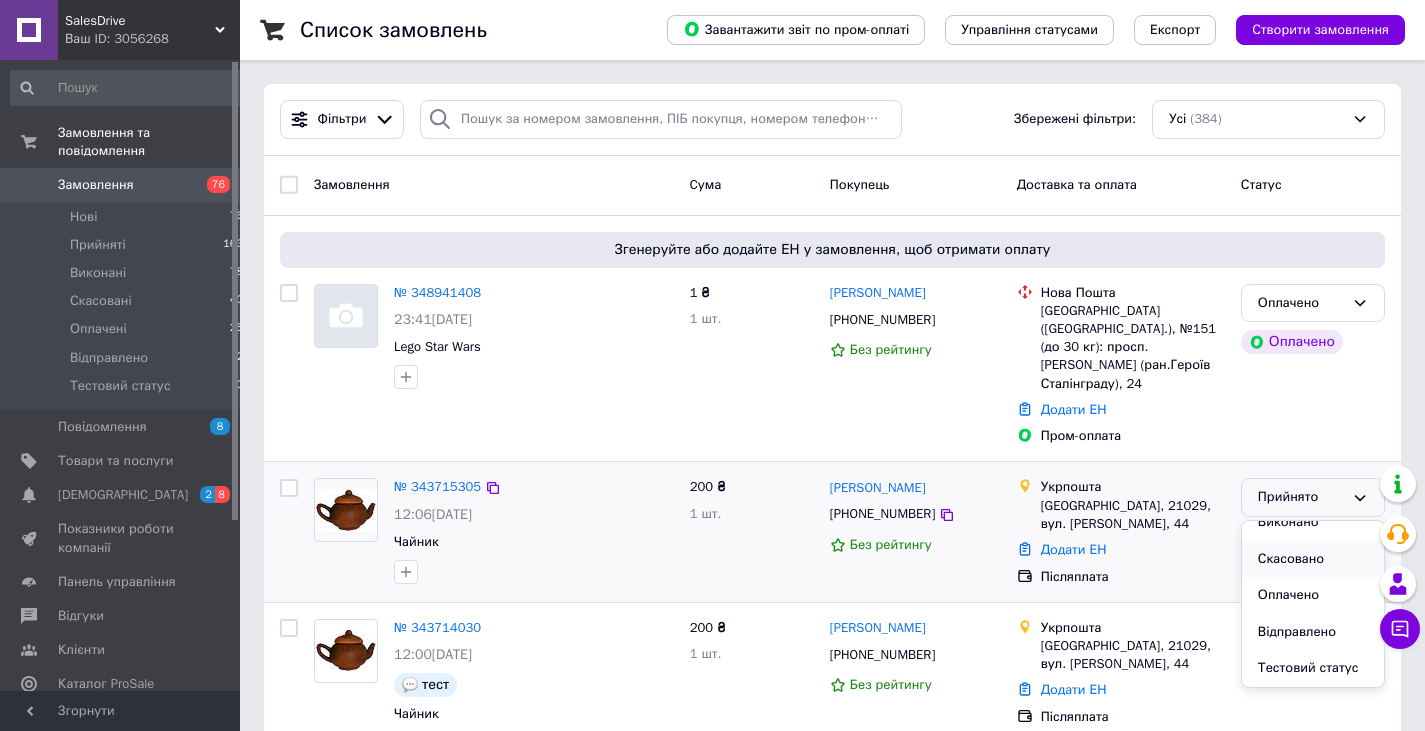 scroll, scrollTop: 38, scrollLeft: 0, axis: vertical 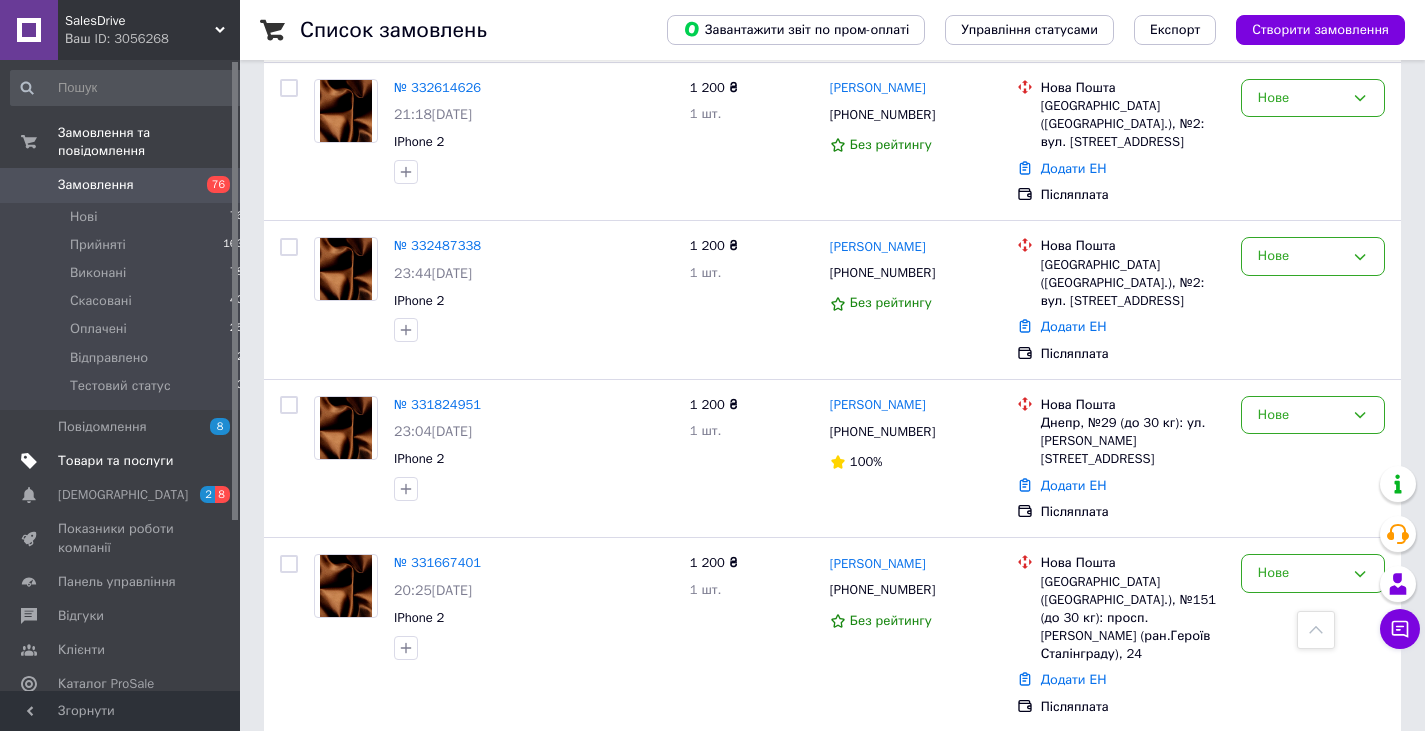 click on "Товари та послуги" at bounding box center [127, 461] 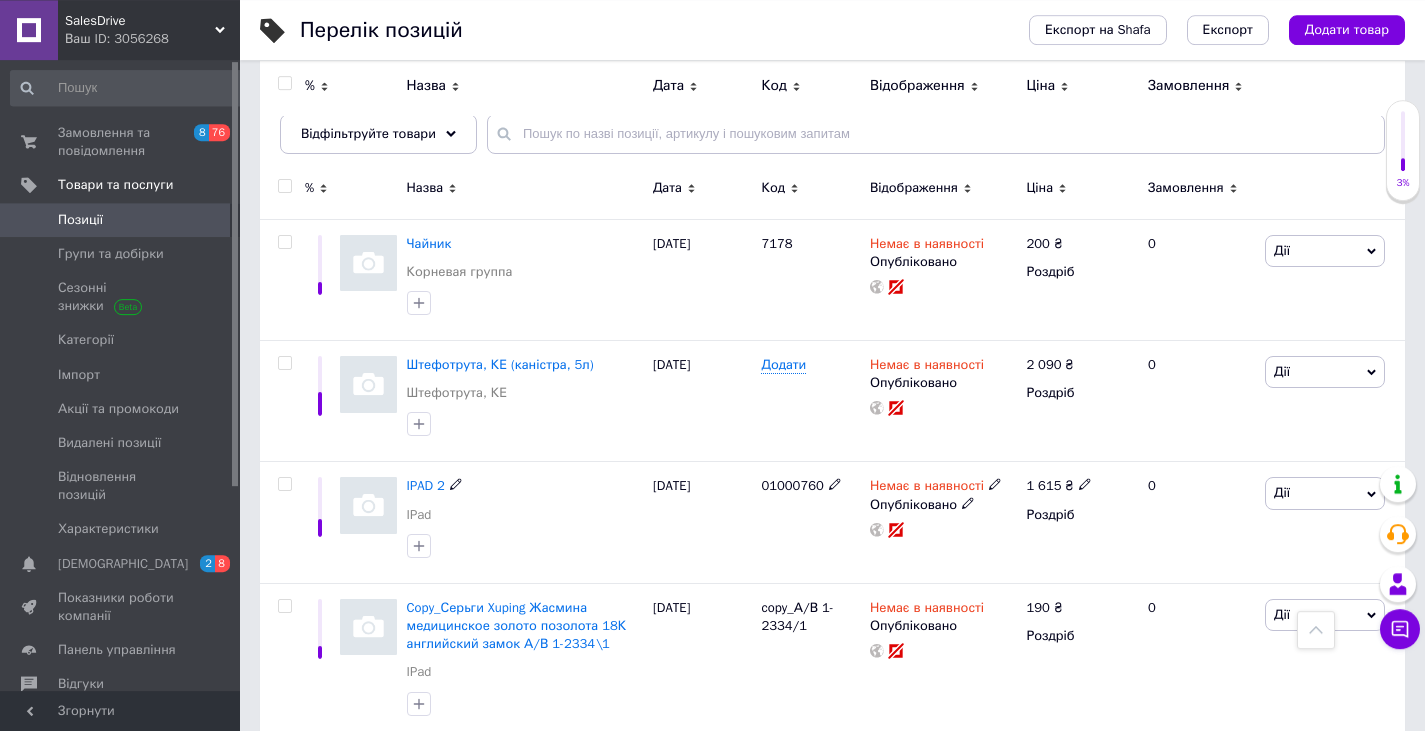 scroll, scrollTop: 135, scrollLeft: 0, axis: vertical 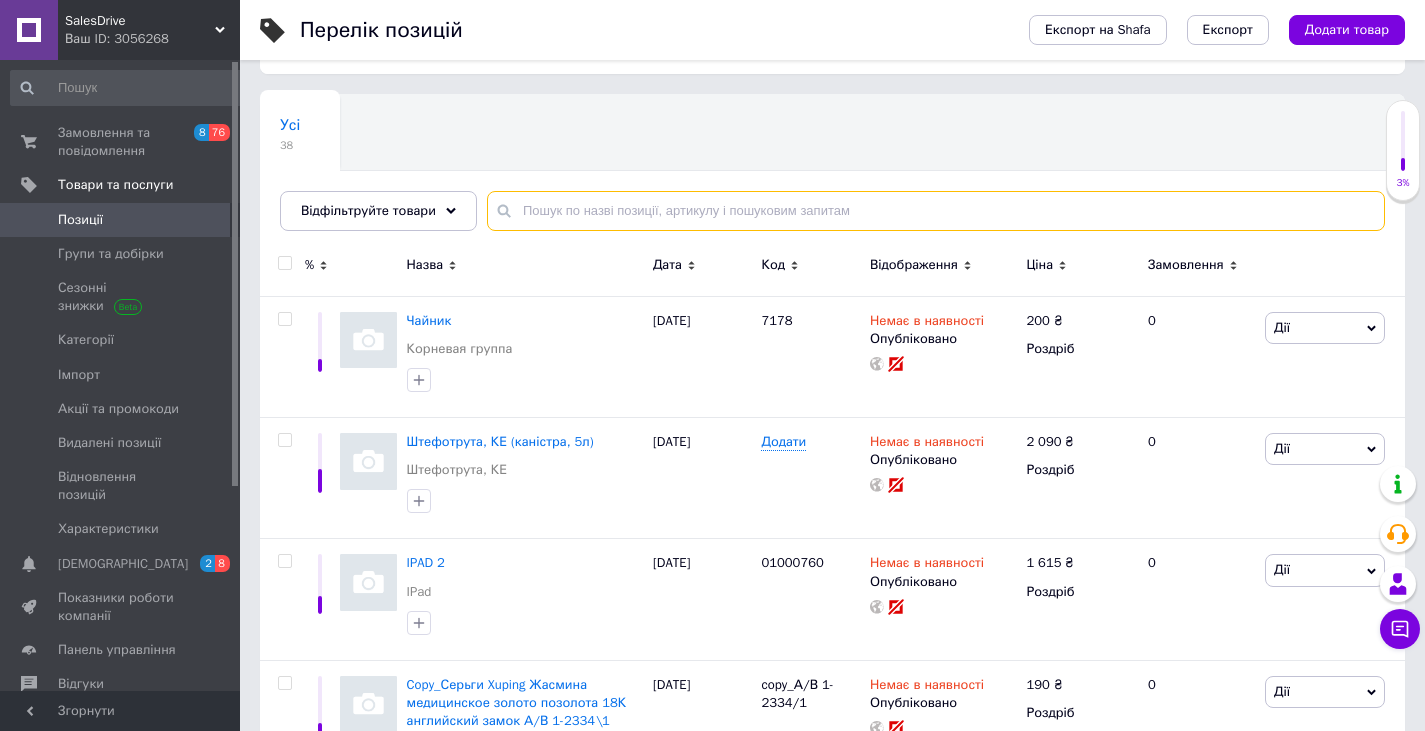 click at bounding box center (936, 211) 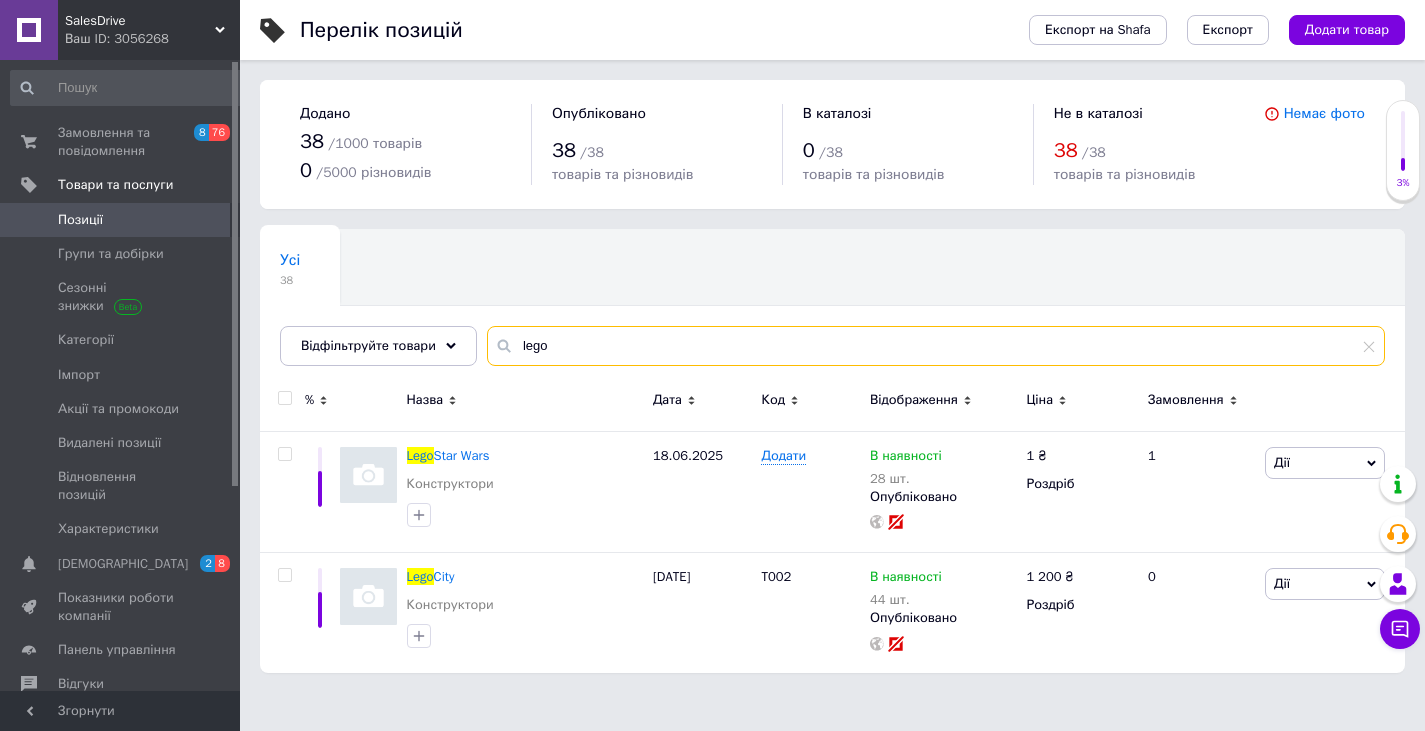 scroll, scrollTop: 0, scrollLeft: 0, axis: both 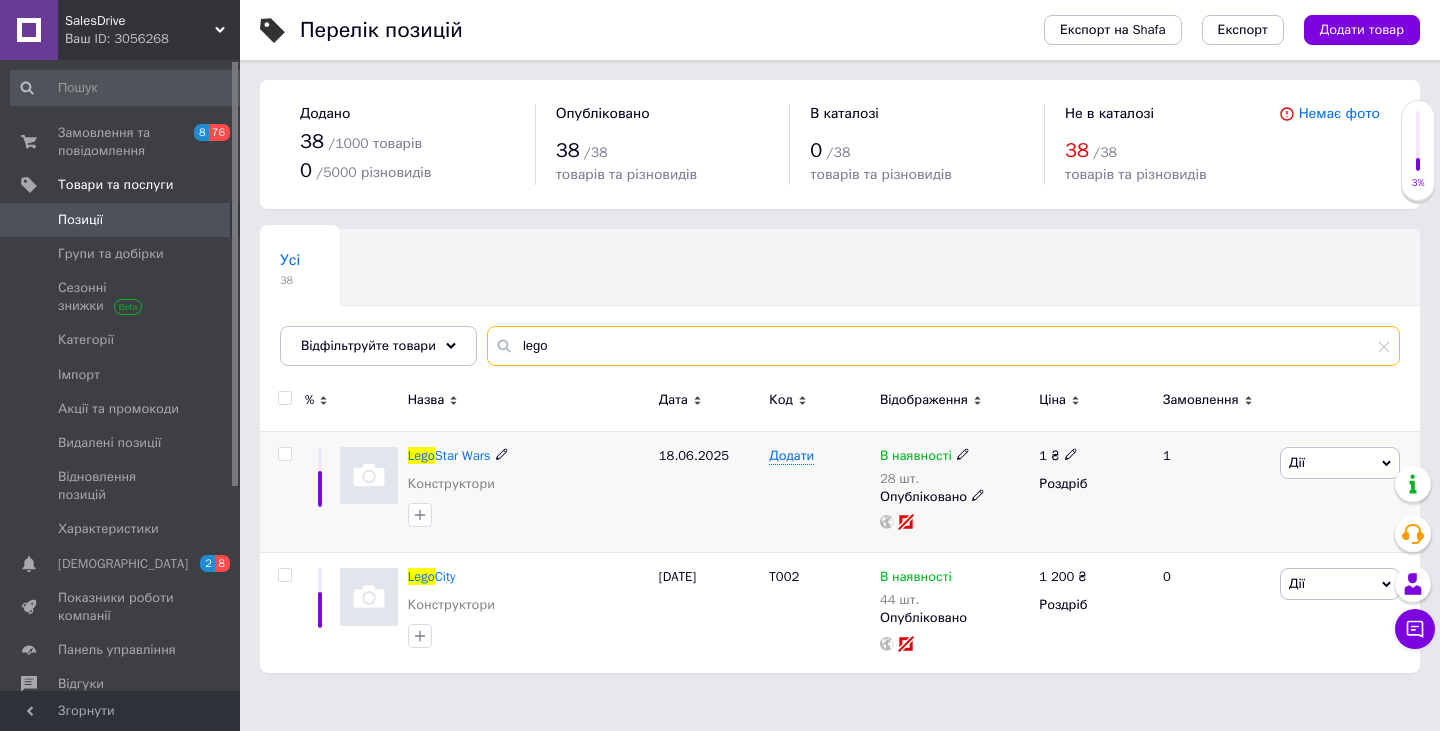 type on "lego" 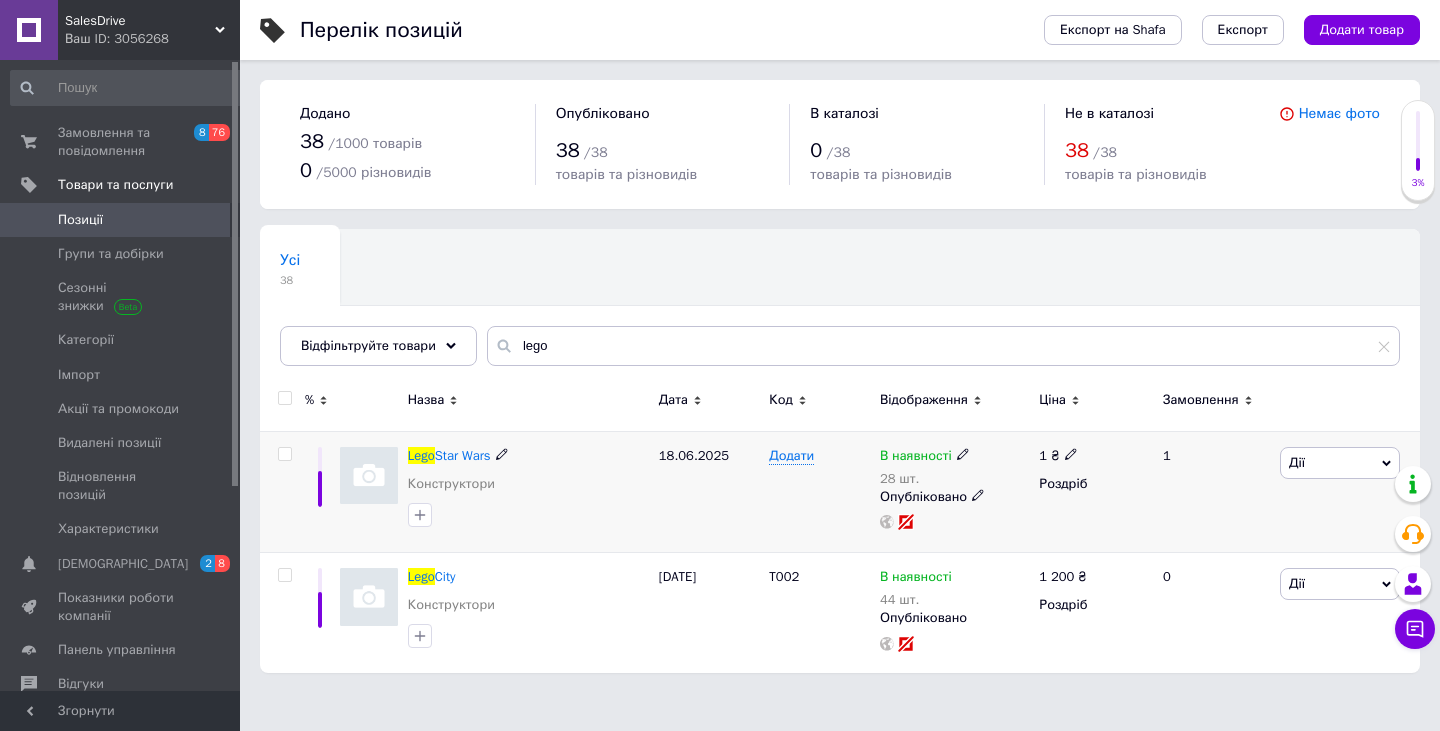 click 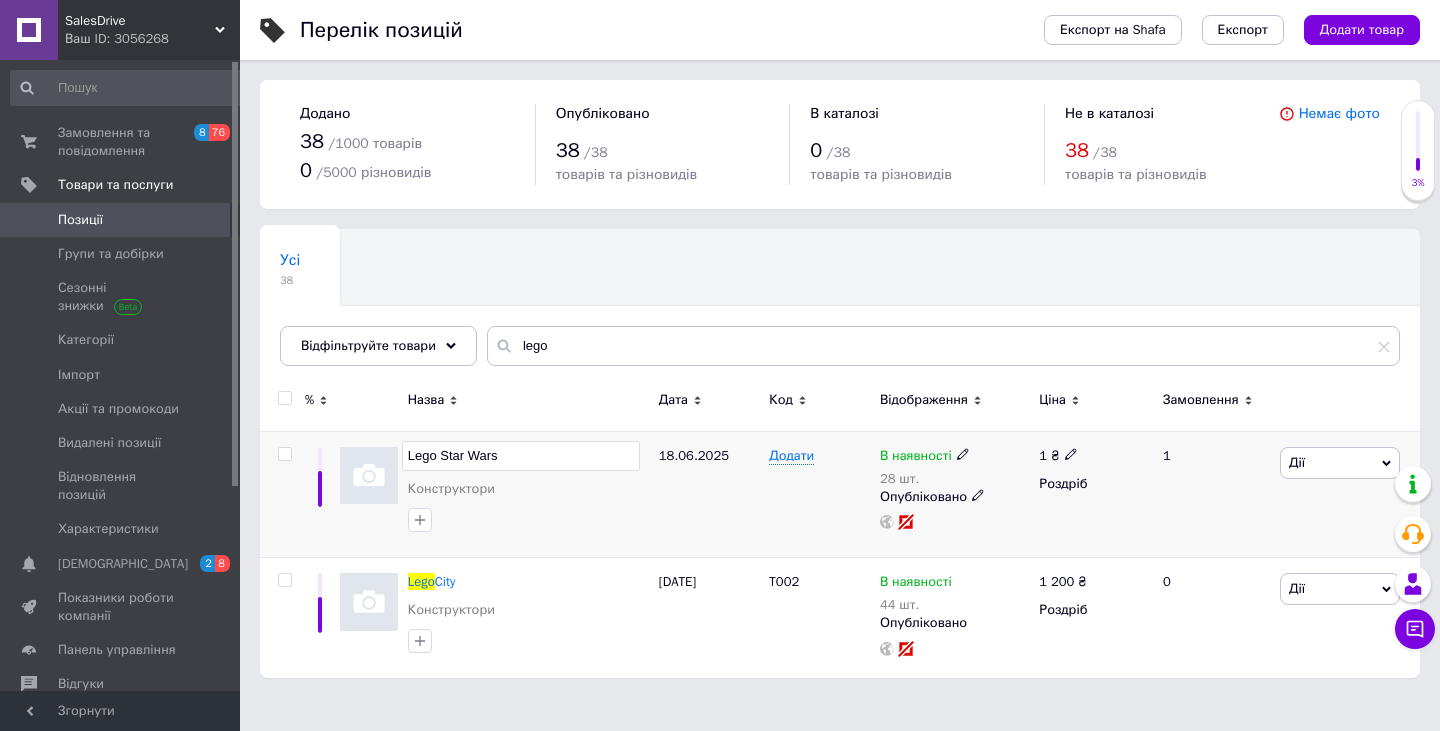 click on "Lego Star Wars" at bounding box center (521, 456) 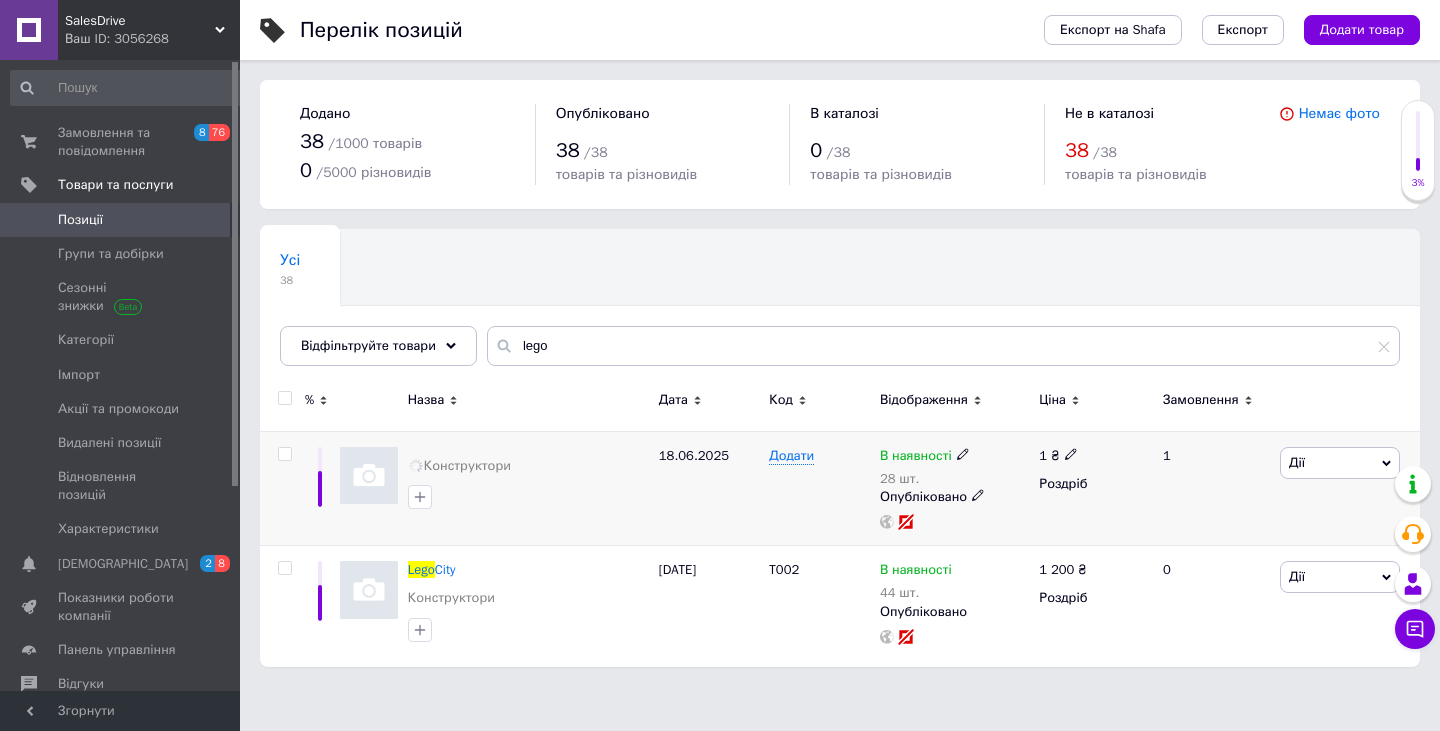 click on "Конструктори" at bounding box center [528, 488] 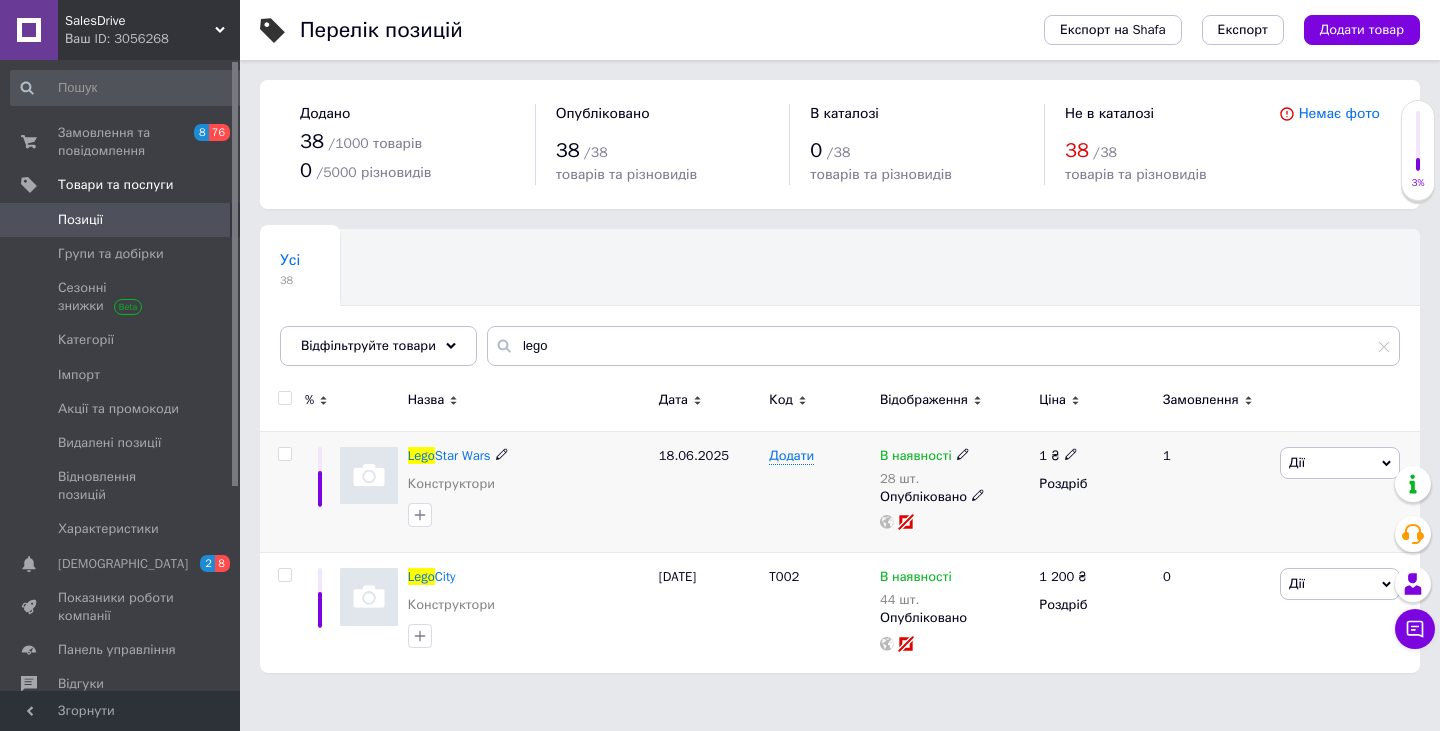 click at bounding box center (369, 476) 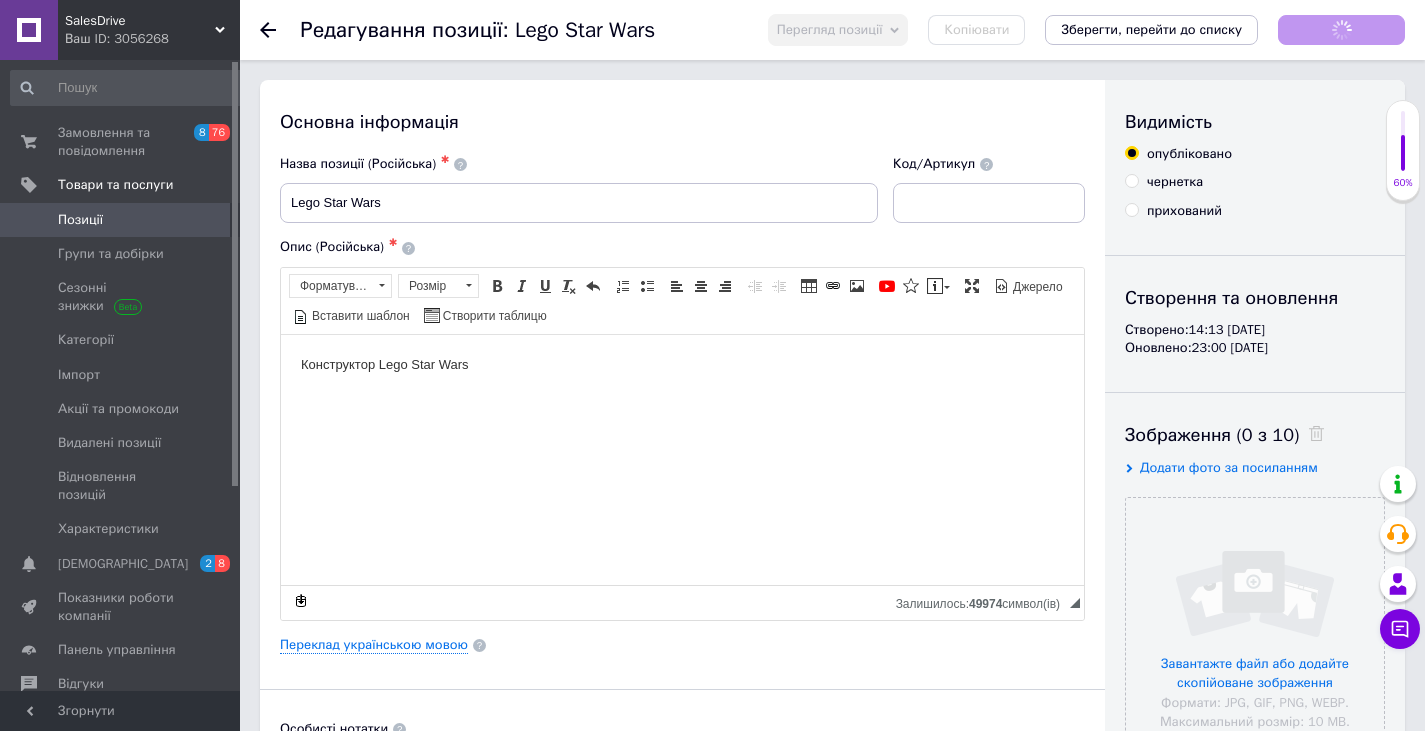 scroll, scrollTop: 0, scrollLeft: 0, axis: both 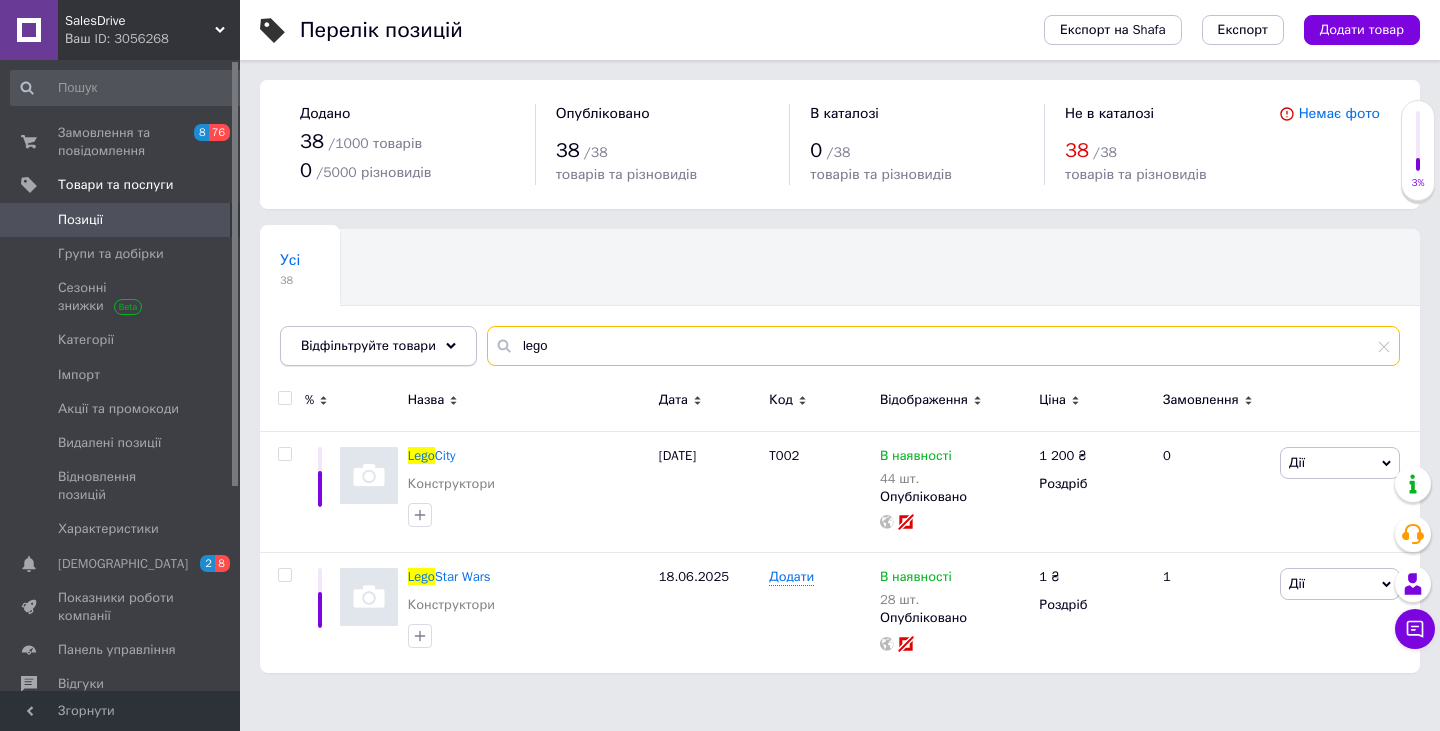 drag, startPoint x: 569, startPoint y: 343, endPoint x: 462, endPoint y: 358, distance: 108.04629 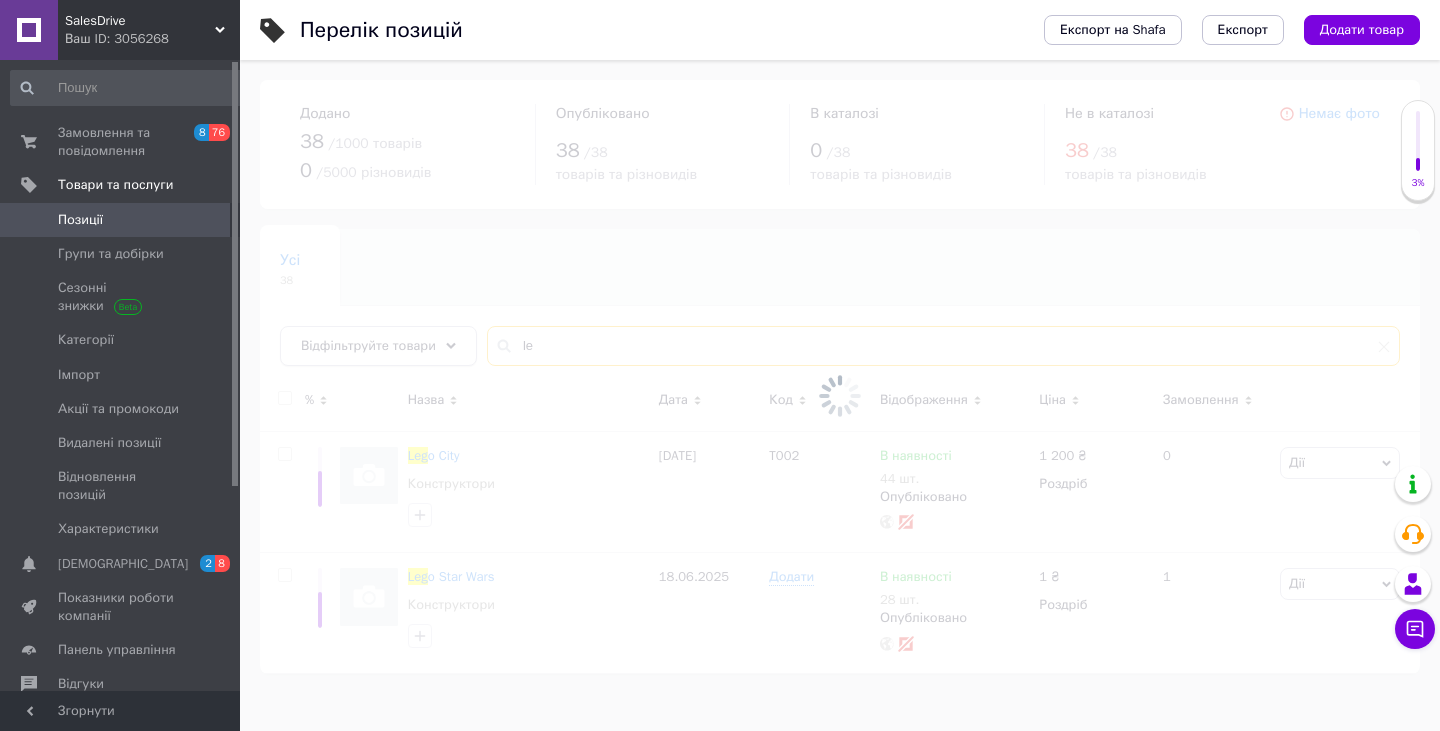 type on "l" 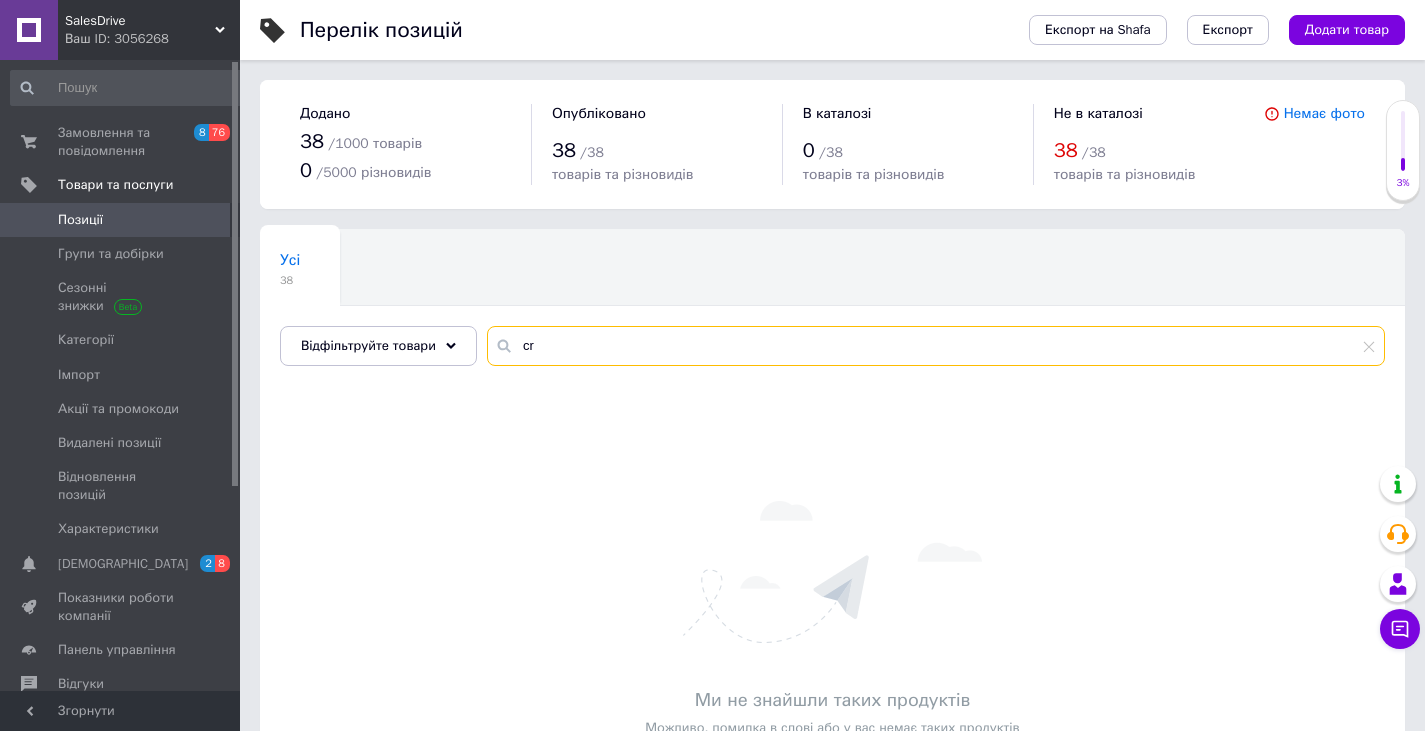 type on "c" 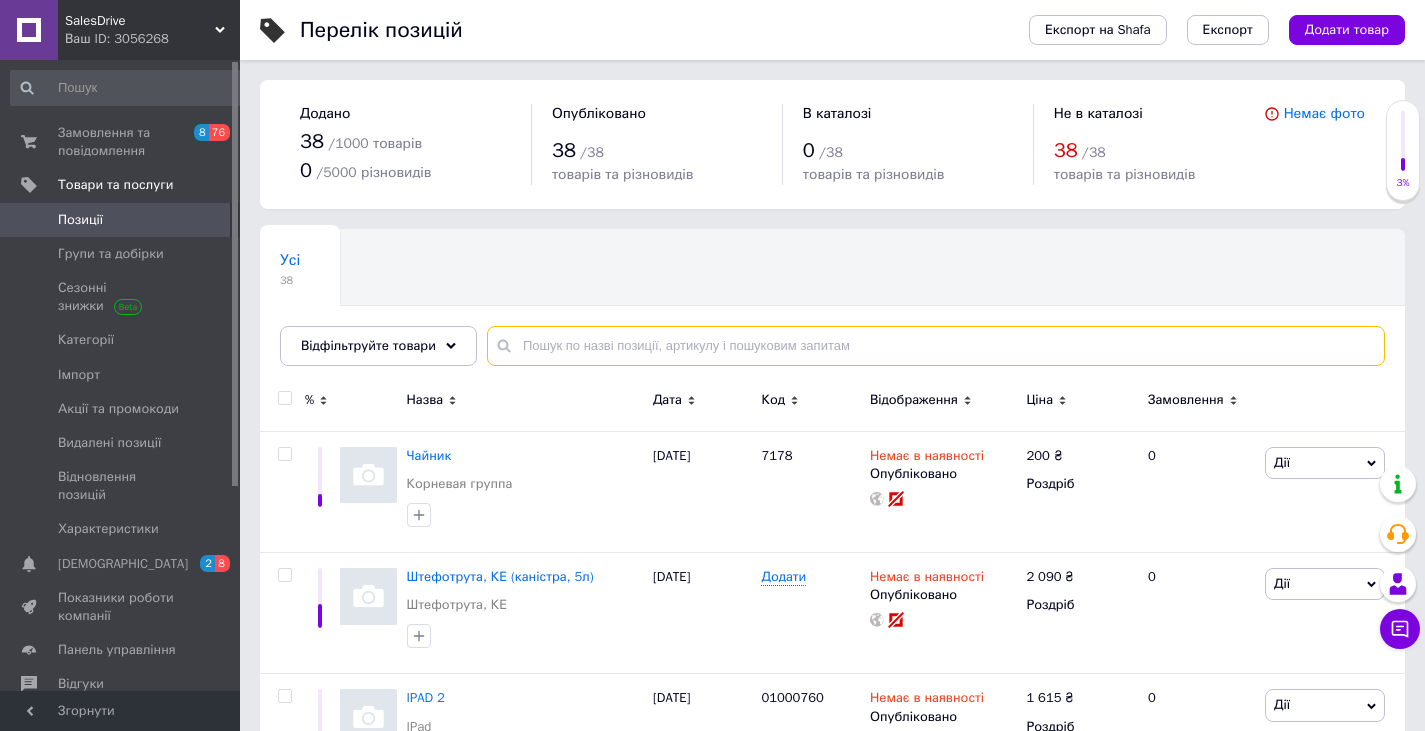 click at bounding box center [936, 346] 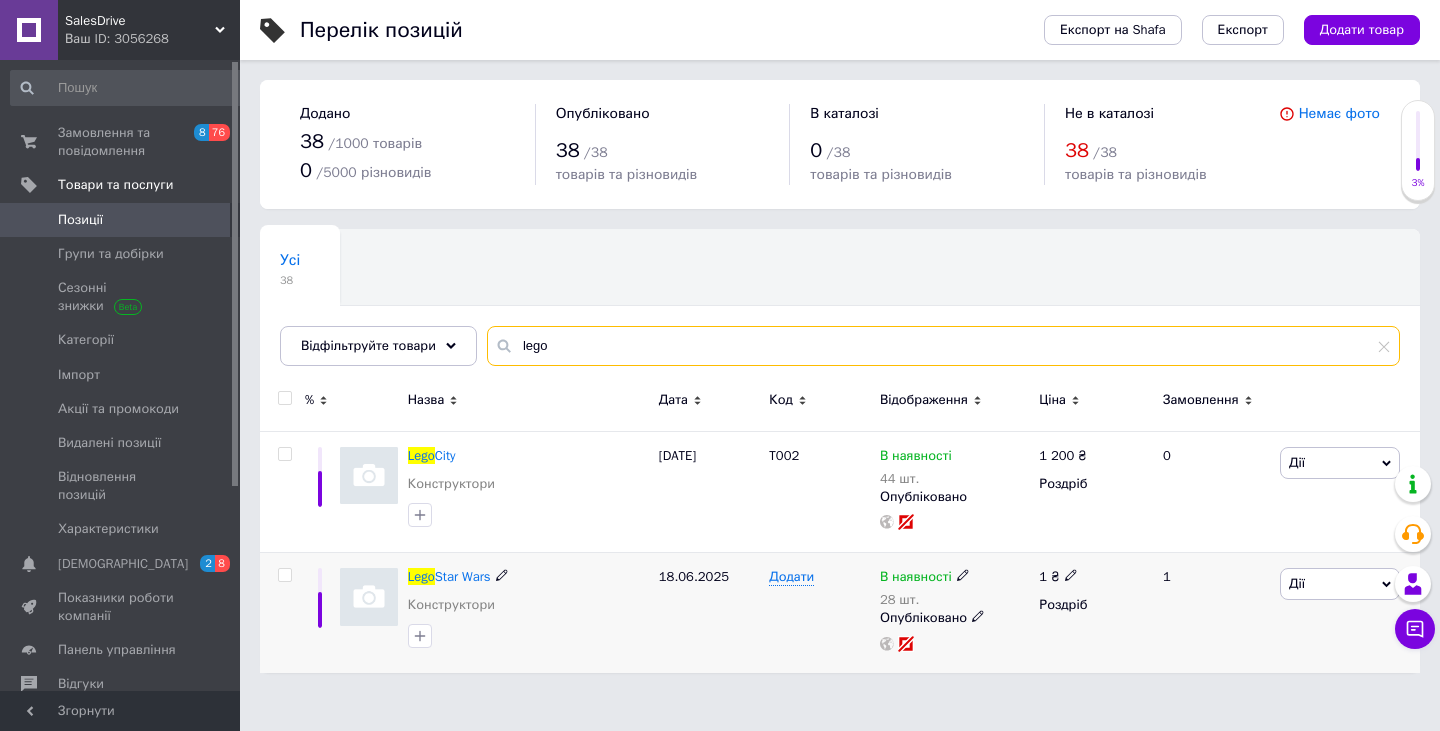 type on "lego" 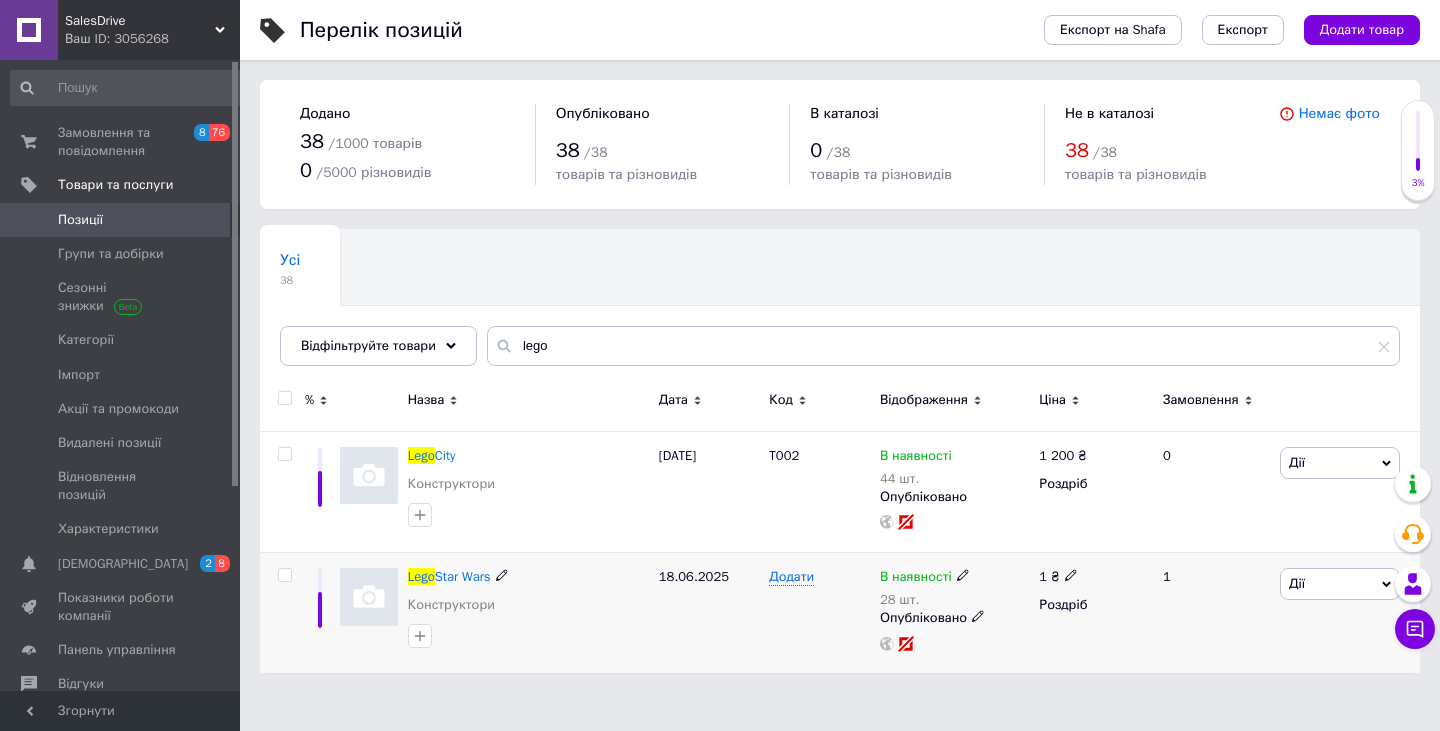 click 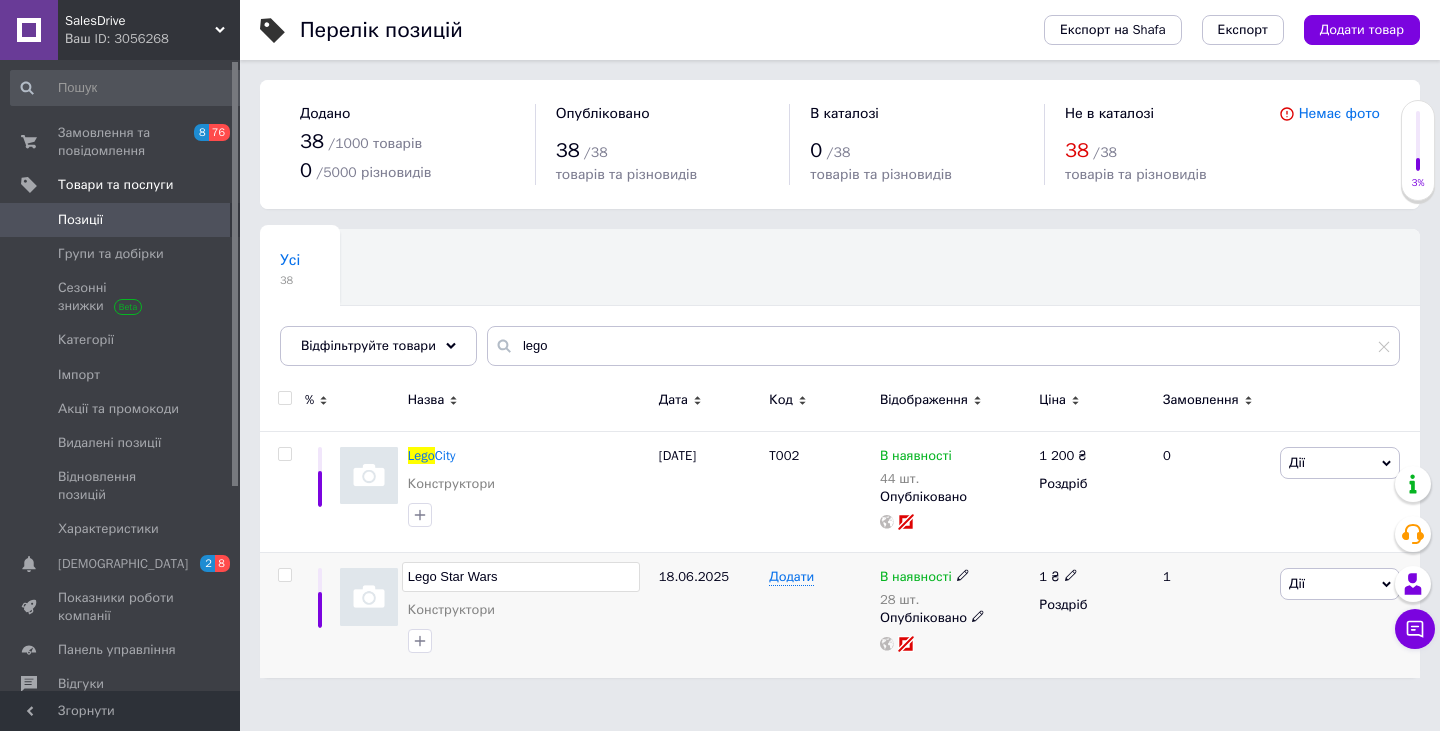 click on "Lego Star Wars" at bounding box center (521, 577) 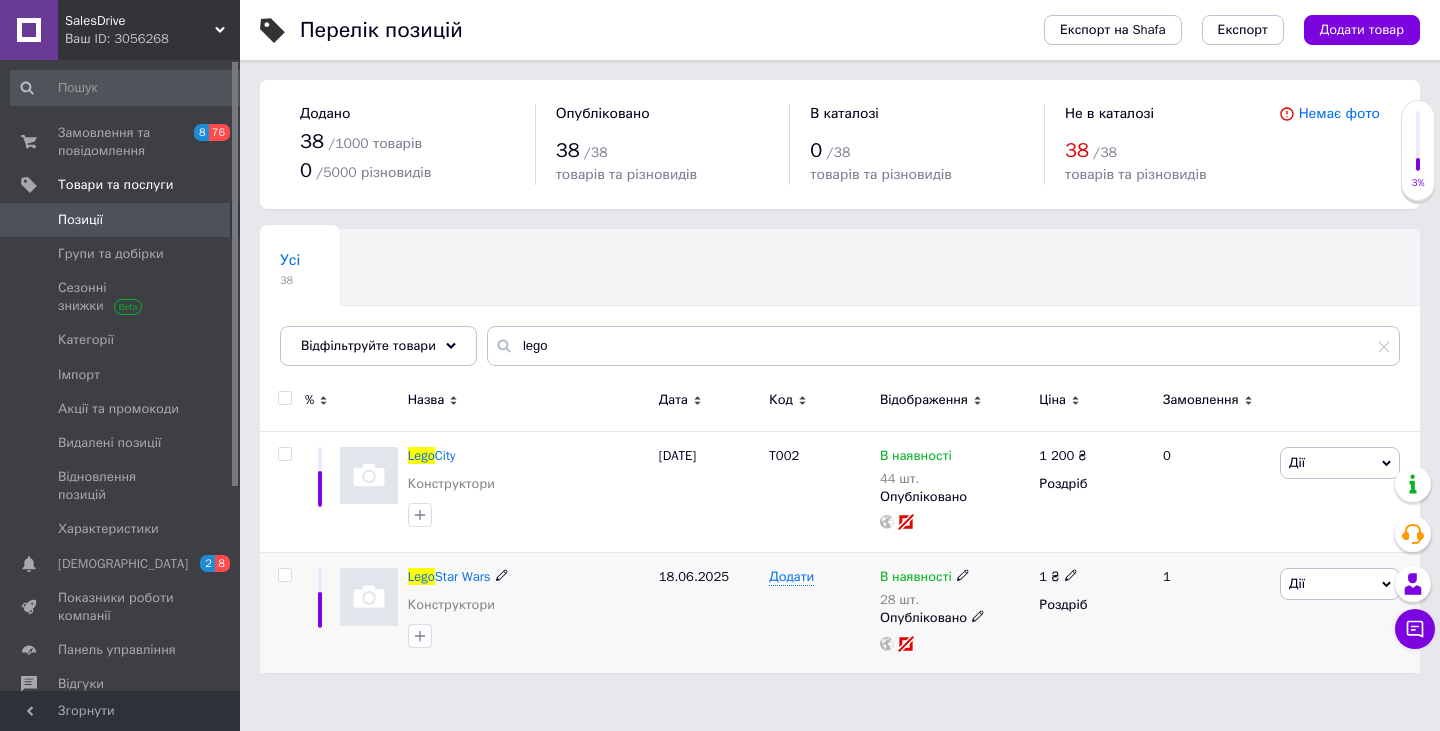click at bounding box center (369, 597) 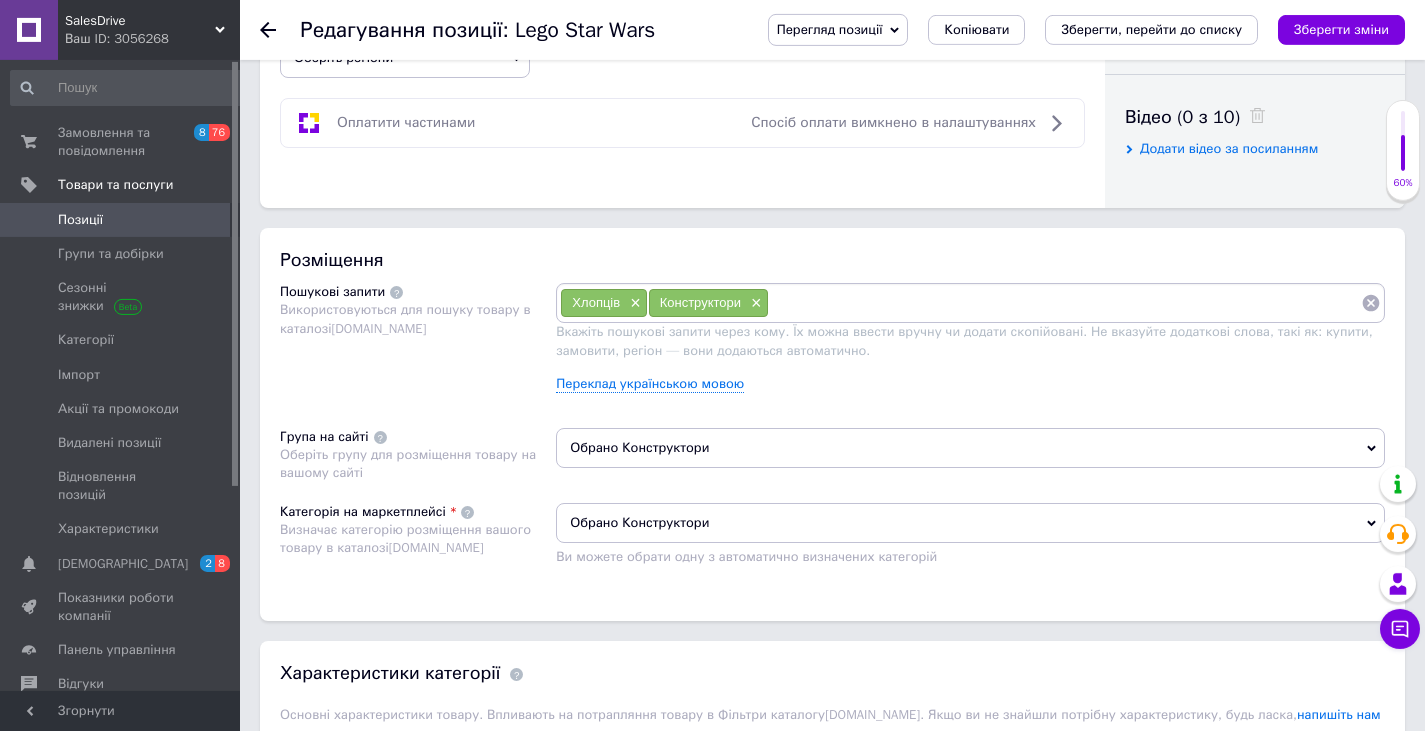 scroll, scrollTop: 967, scrollLeft: 0, axis: vertical 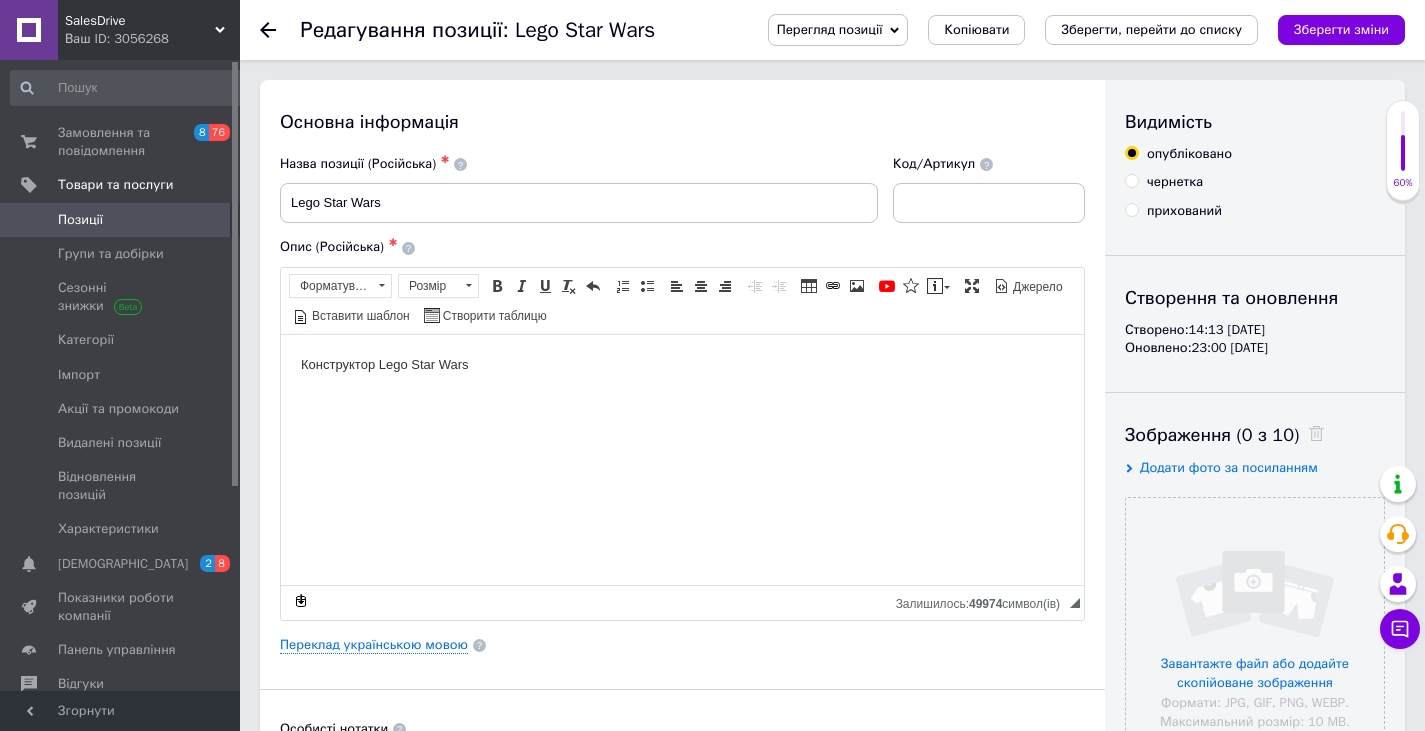 click on "Основна інформація Назва позиції (Російська) ✱ Lego Star Wars Код/Артикул Опис (Російська) ✱ Конструктор Lego Star Wars
Розширений текстовий редактор, C6A16699-8FA7-4721-B102-92517BB6FED7 Панель інструментів редактора Форматування Форматування Розмір Розмір   Жирний  Сполучення клавіш Command+B   Курсив  Сполучення клавіш Command+I   Підкреслений  Сполучення клавіш Command+U   Видалити форматування   Повернути  Сполучення клавіш Command+Z   Вставити/видалити нумерований список   Вставити/видалити маркований список   По лівому краю   По центру   По правому краю   Зменшити відступ     Таблиця   1" at bounding box center (832, 1399) 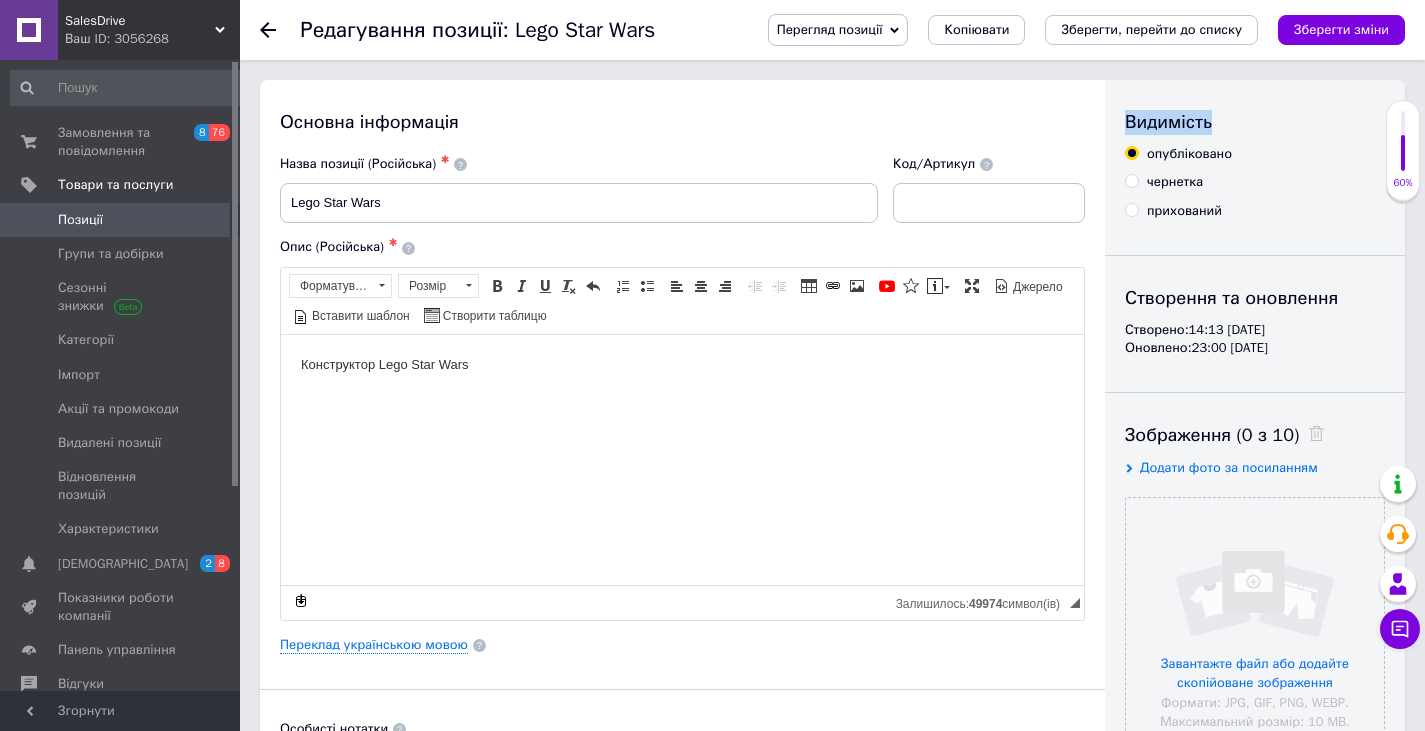 click on "Основна інформація Назва позиції (Російська) ✱ Lego Star Wars Код/Артикул Опис (Російська) ✱ Конструктор Lego Star Wars
Розширений текстовий редактор, C6A16699-8FA7-4721-B102-92517BB6FED7 Панель інструментів редактора Форматування Форматування Розмір Розмір   Жирний  Сполучення клавіш Command+B   Курсив  Сполучення клавіш Command+I   Підкреслений  Сполучення клавіш Command+U   Видалити форматування   Повернути  Сполучення клавіш Command+Z   Вставити/видалити нумерований список   Вставити/видалити маркований список   По лівому краю   По центру   По правому краю   Зменшити відступ     Таблиця   1" at bounding box center (832, 1399) 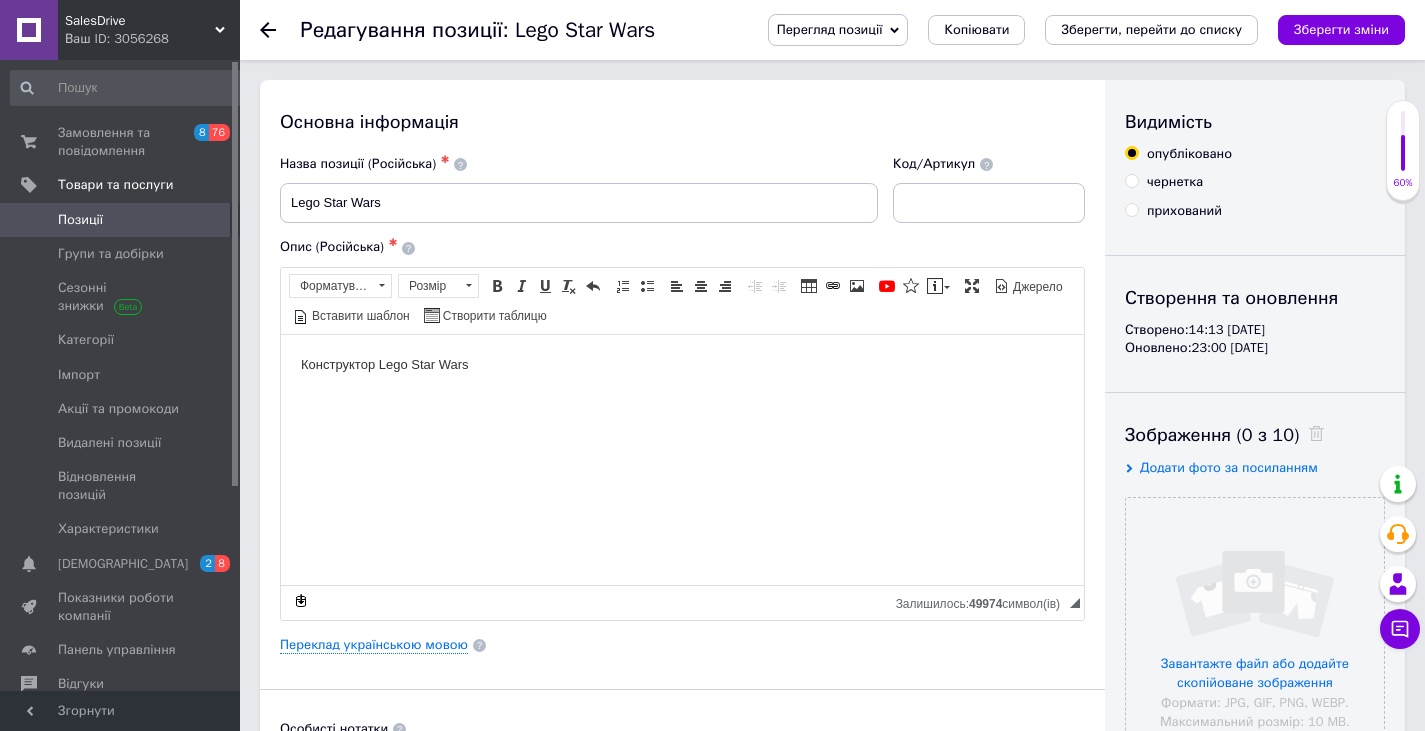 click on "Додати фото за посиланням" at bounding box center (1229, 467) 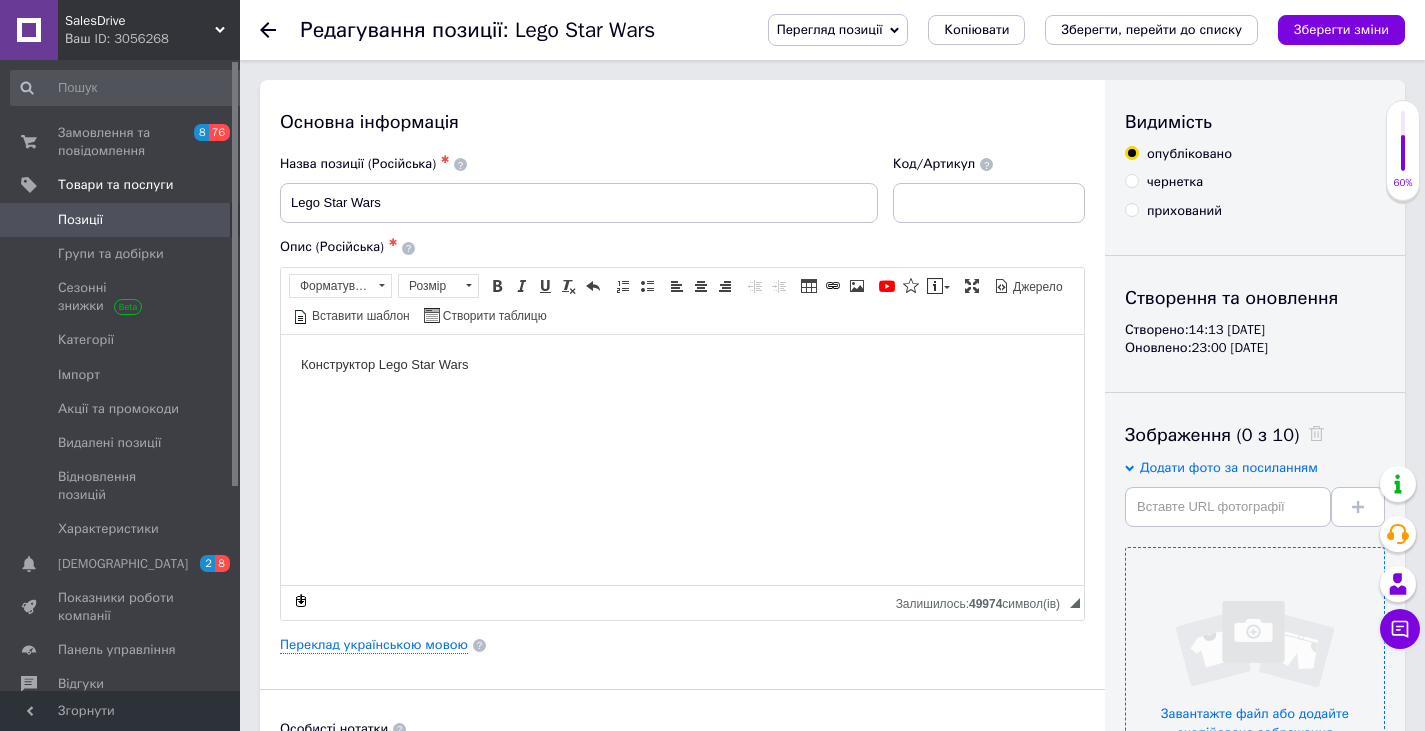 click at bounding box center [1255, 677] 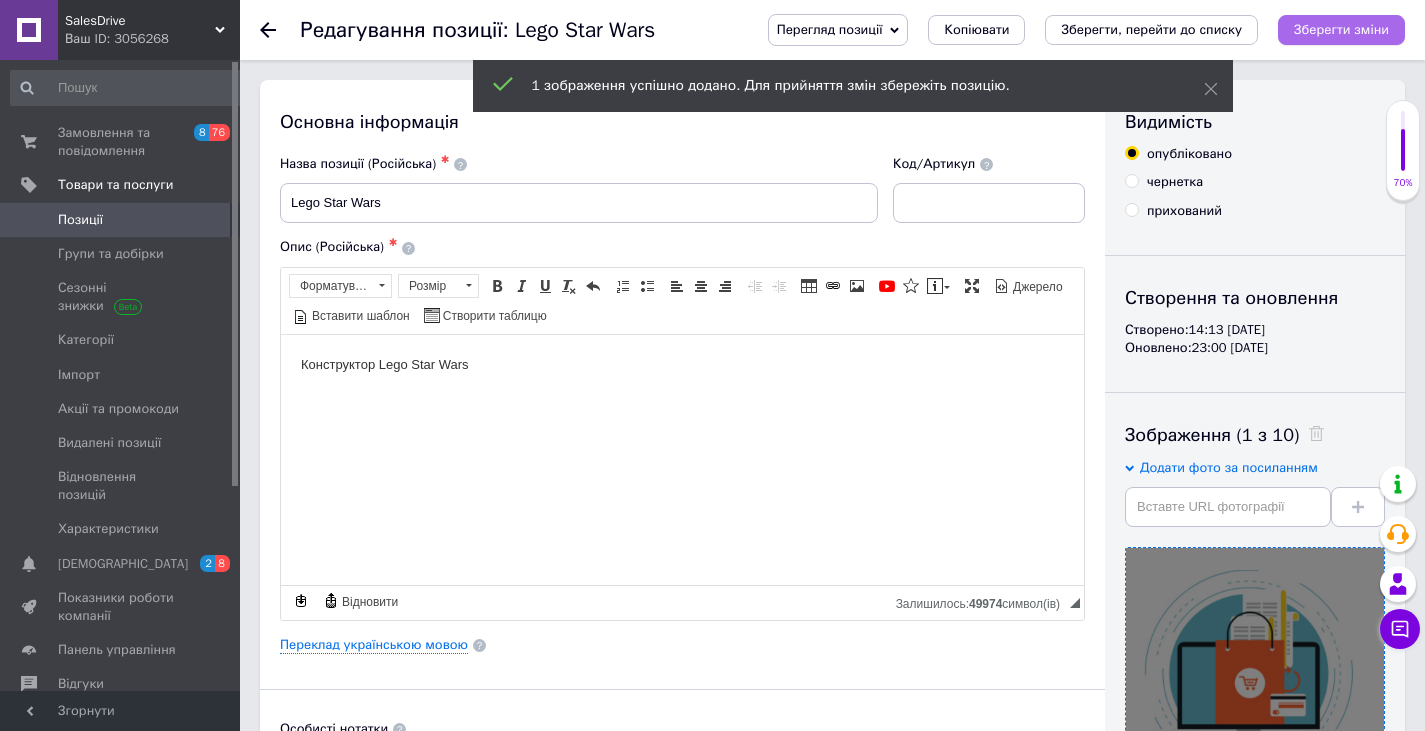 click on "Зберегти зміни" at bounding box center (1341, 29) 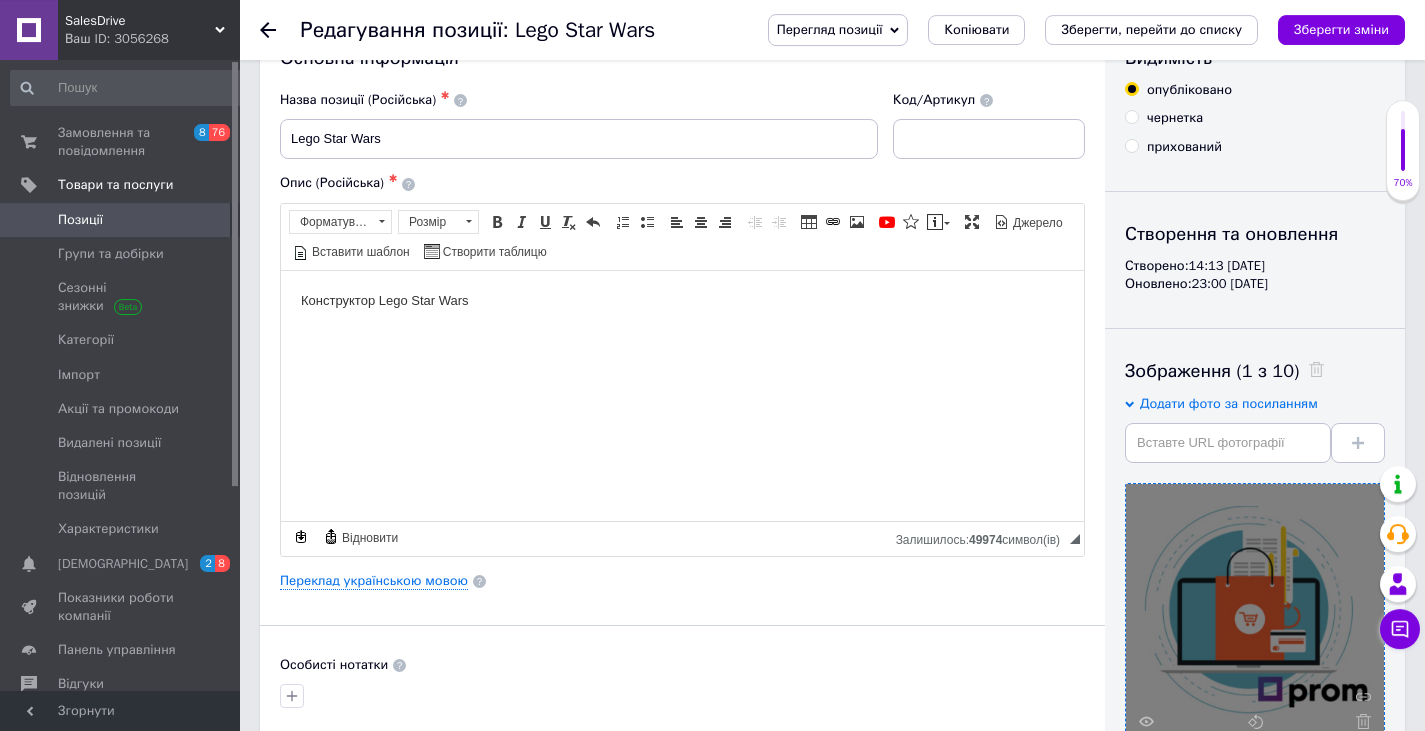 scroll, scrollTop: 66, scrollLeft: 0, axis: vertical 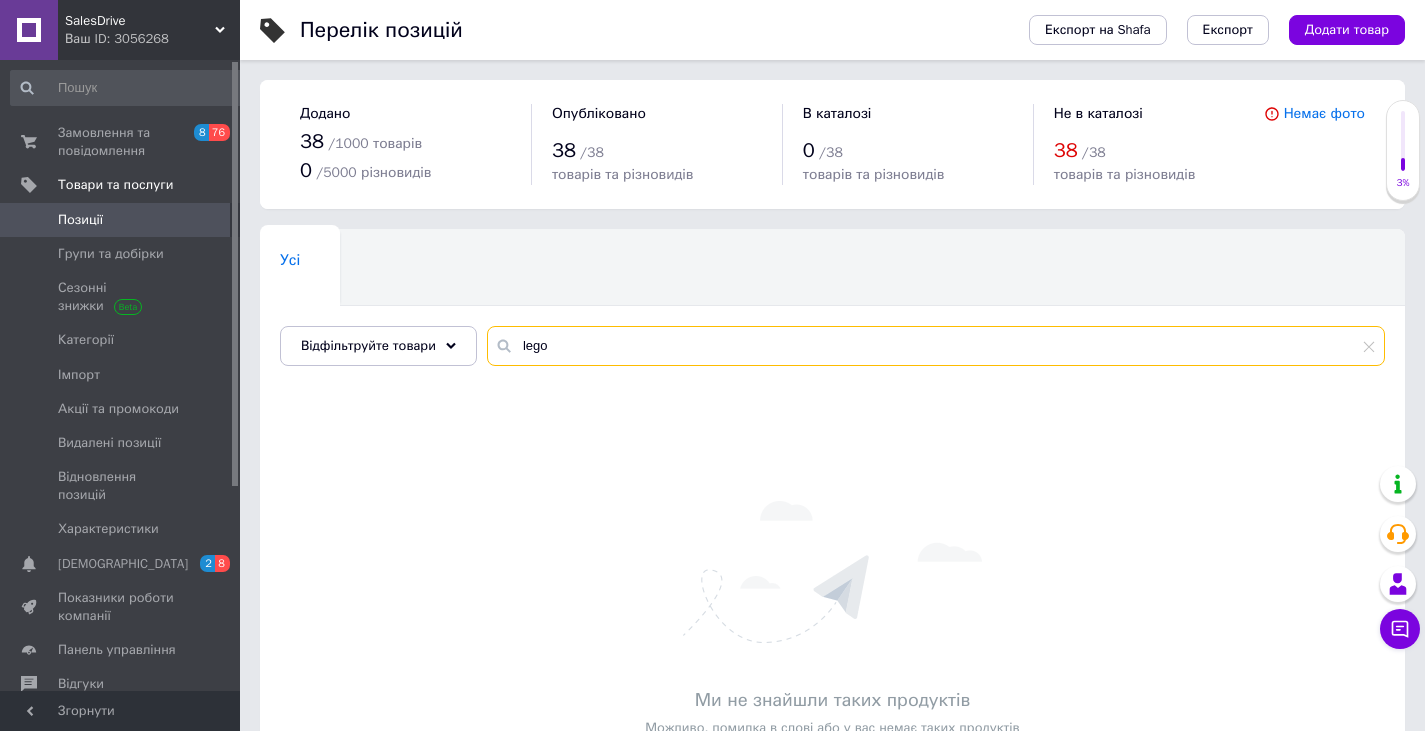 click on "lego" at bounding box center (936, 346) 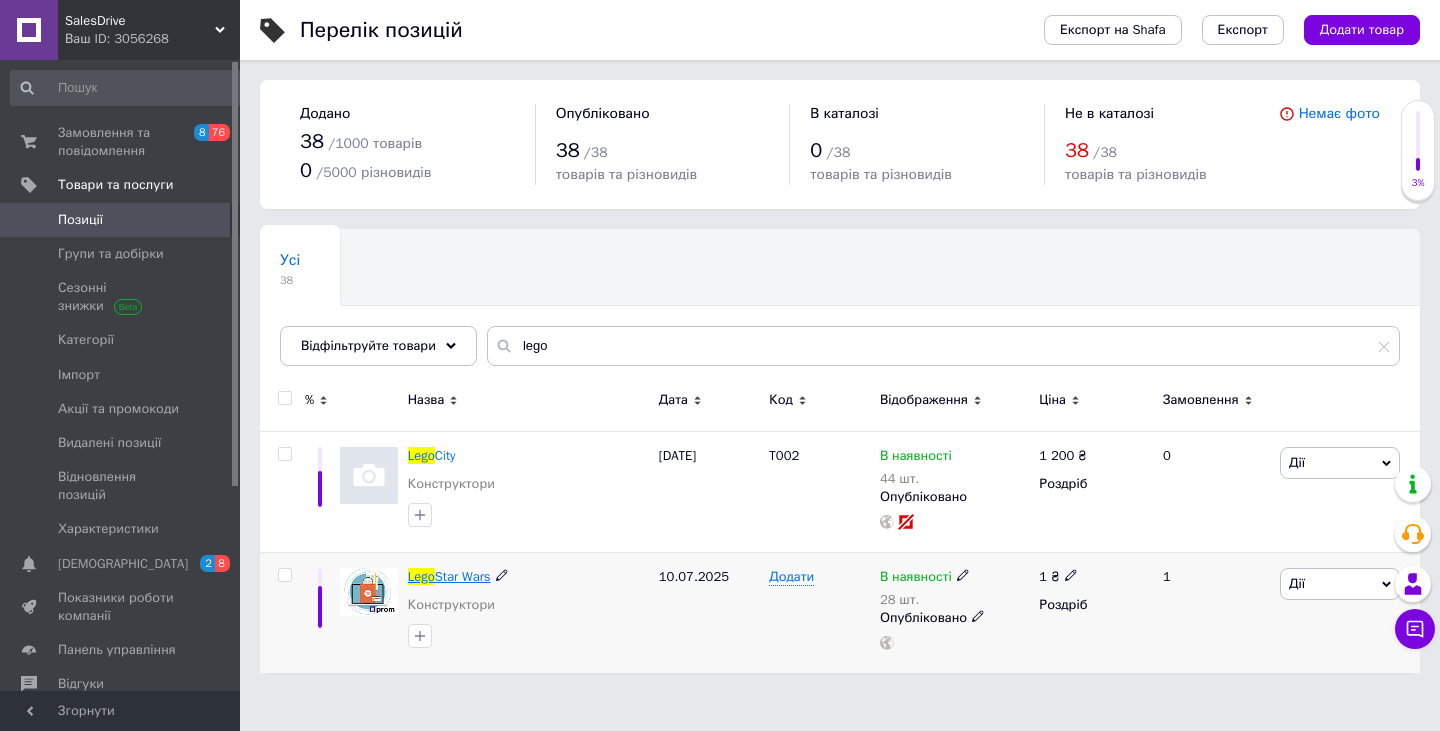 click on "Star Wars" at bounding box center [463, 576] 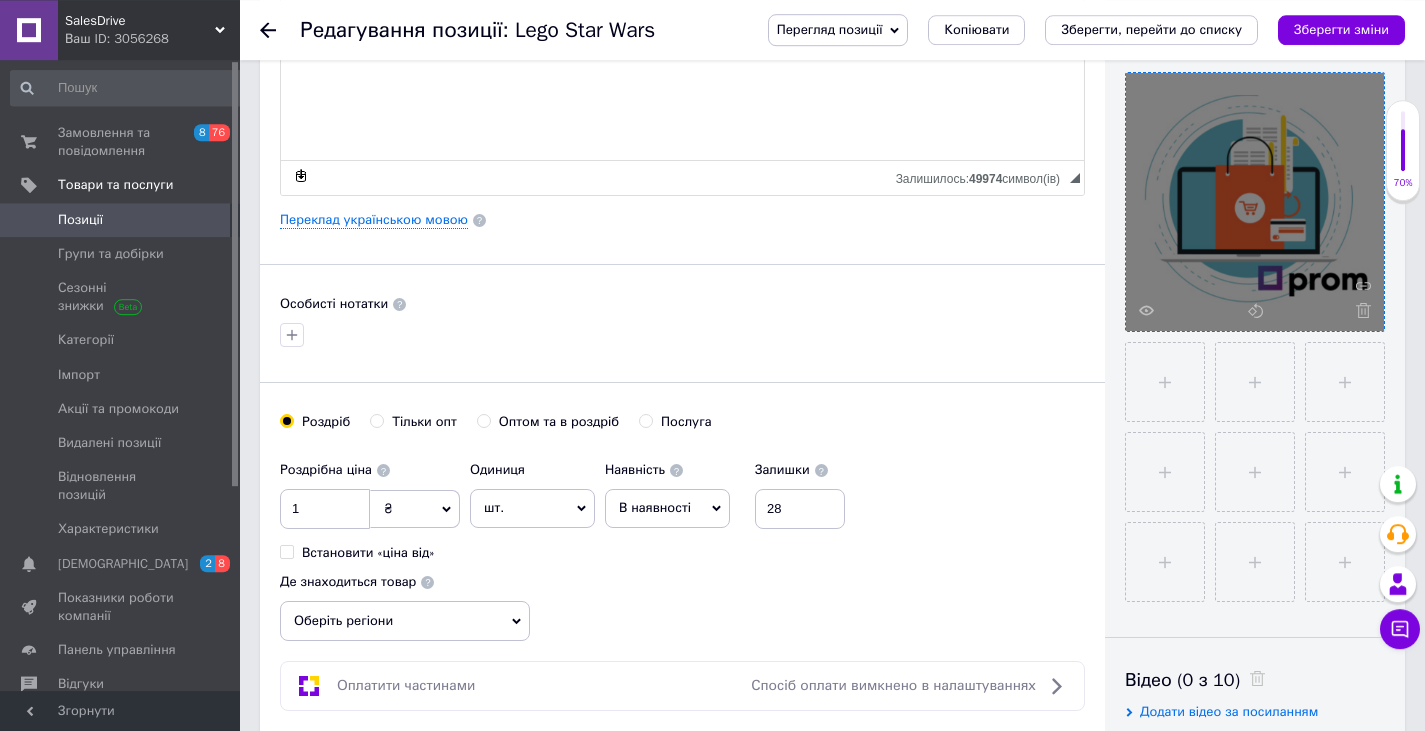 scroll, scrollTop: 418, scrollLeft: 0, axis: vertical 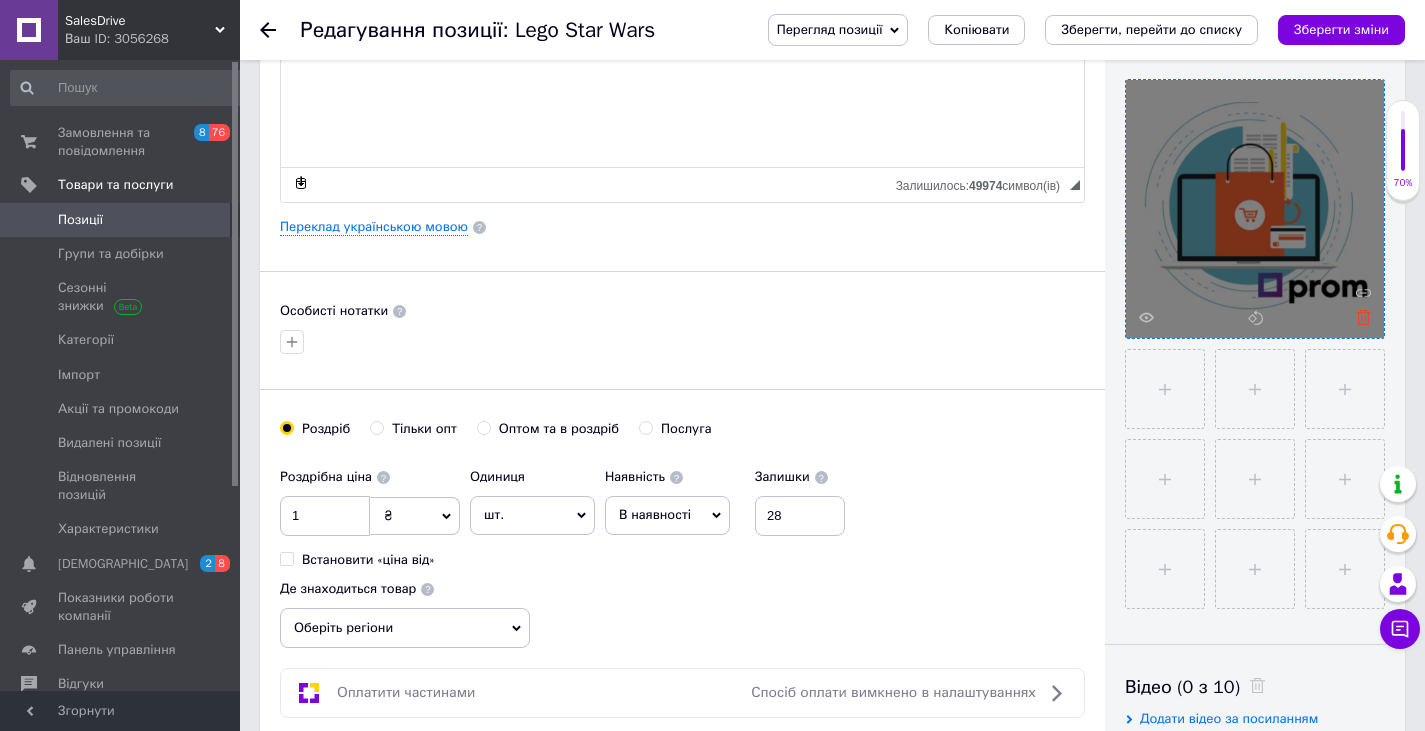 click 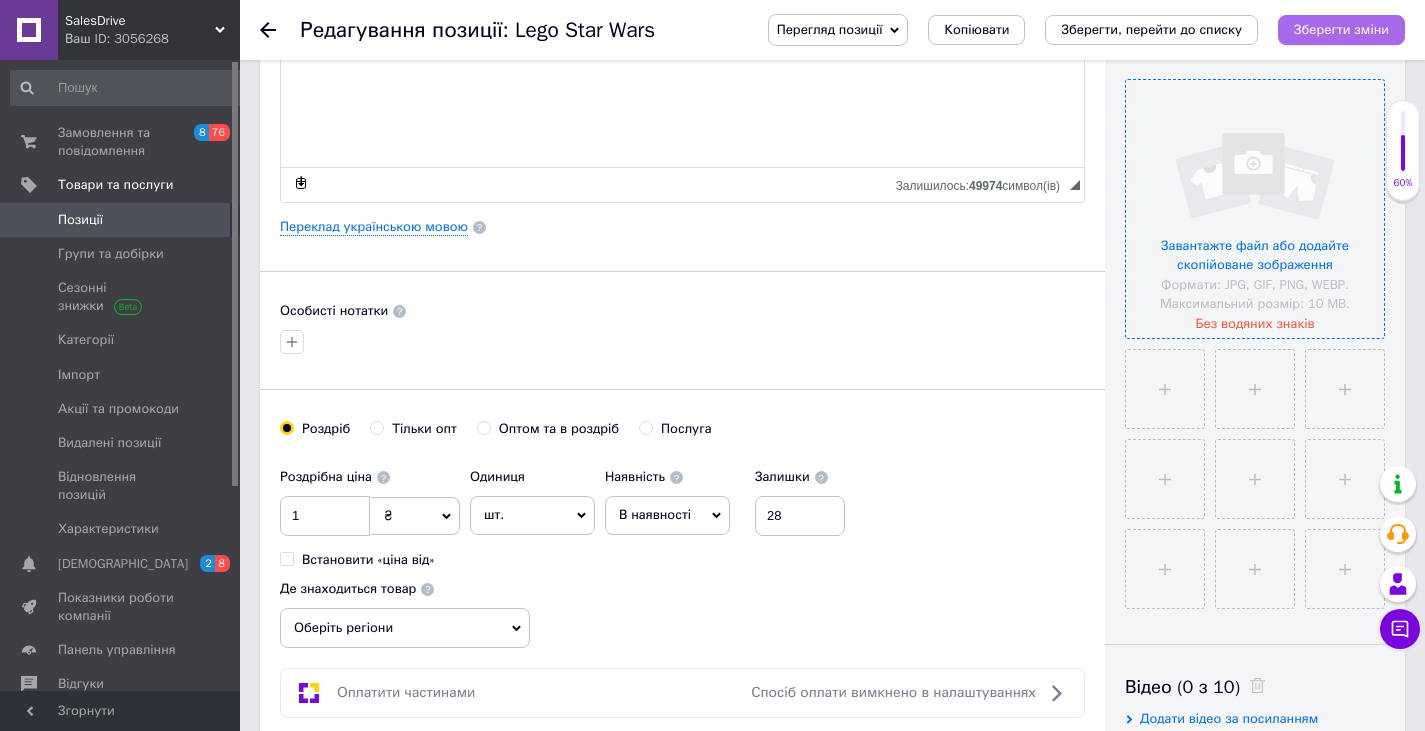 click on "Зберегти зміни" at bounding box center (1341, 29) 